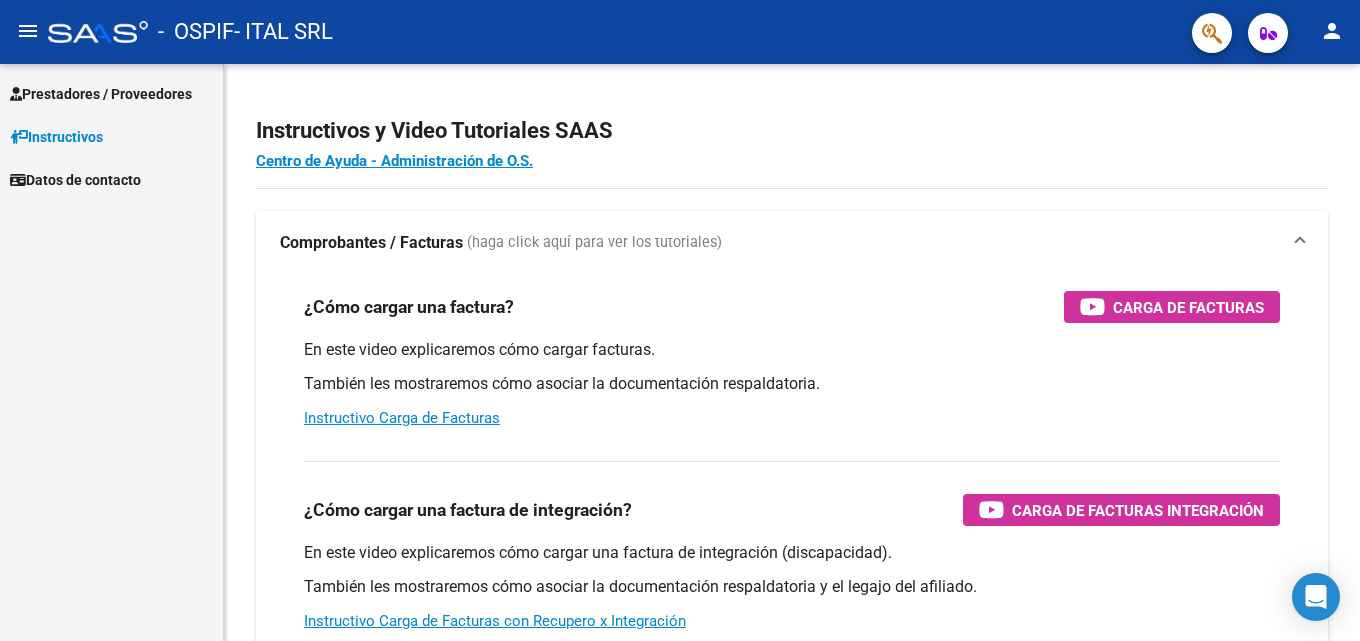 scroll, scrollTop: 0, scrollLeft: 0, axis: both 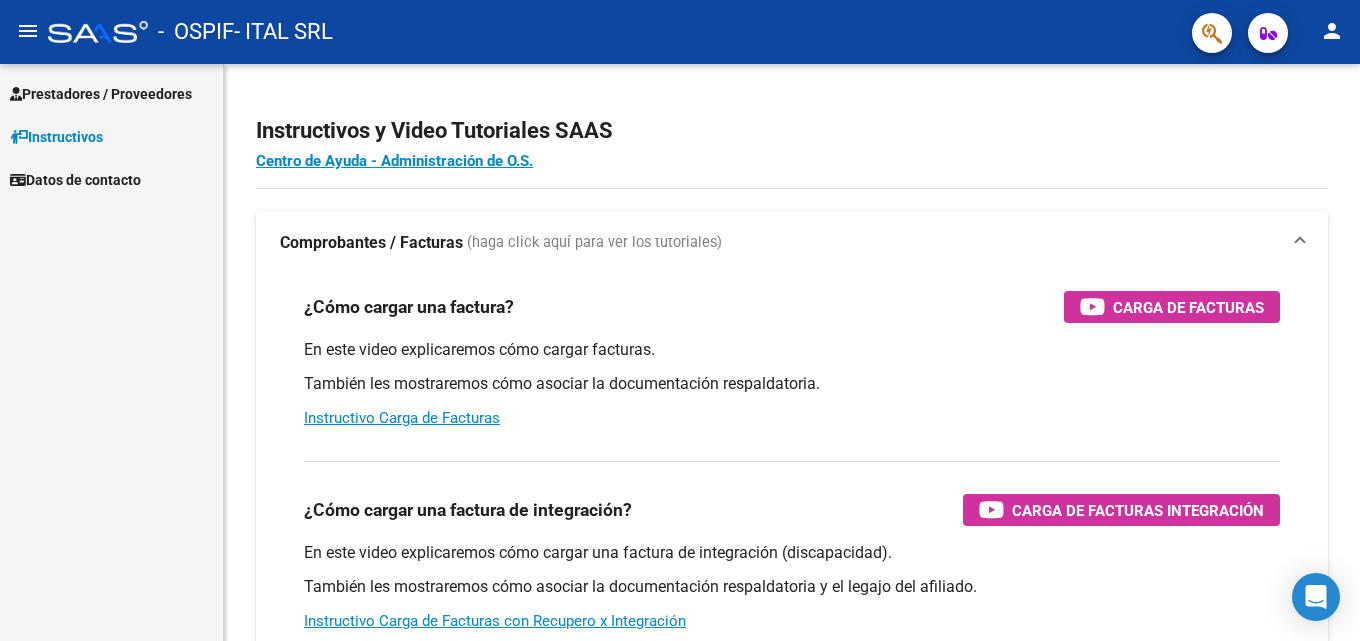 click on "Prestadores / Proveedores" at bounding box center [101, 94] 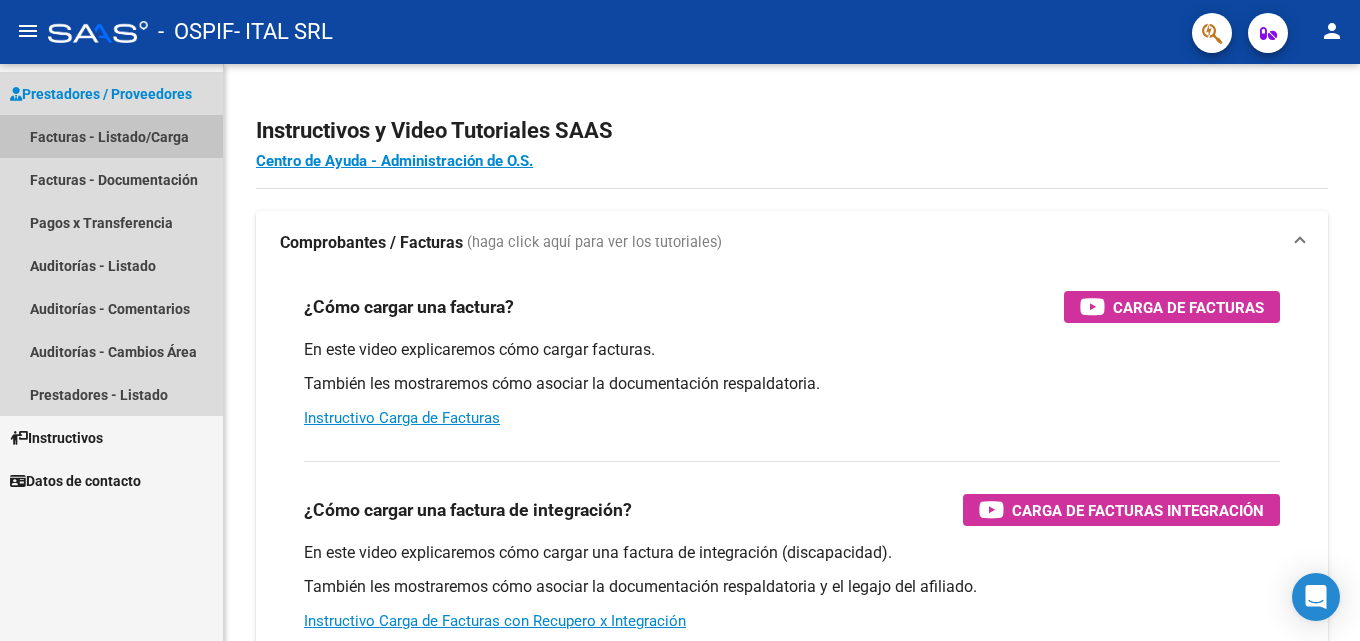 click on "Facturas - Listado/Carga" at bounding box center [111, 136] 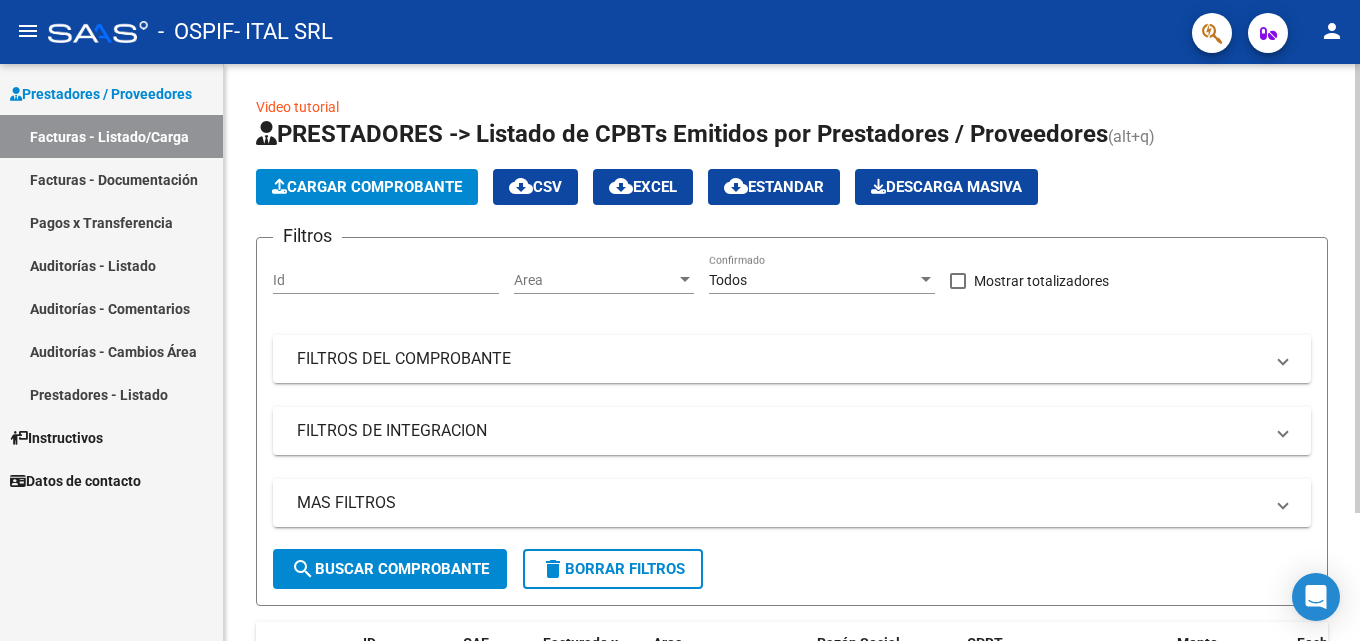 click on "Cargar Comprobante" 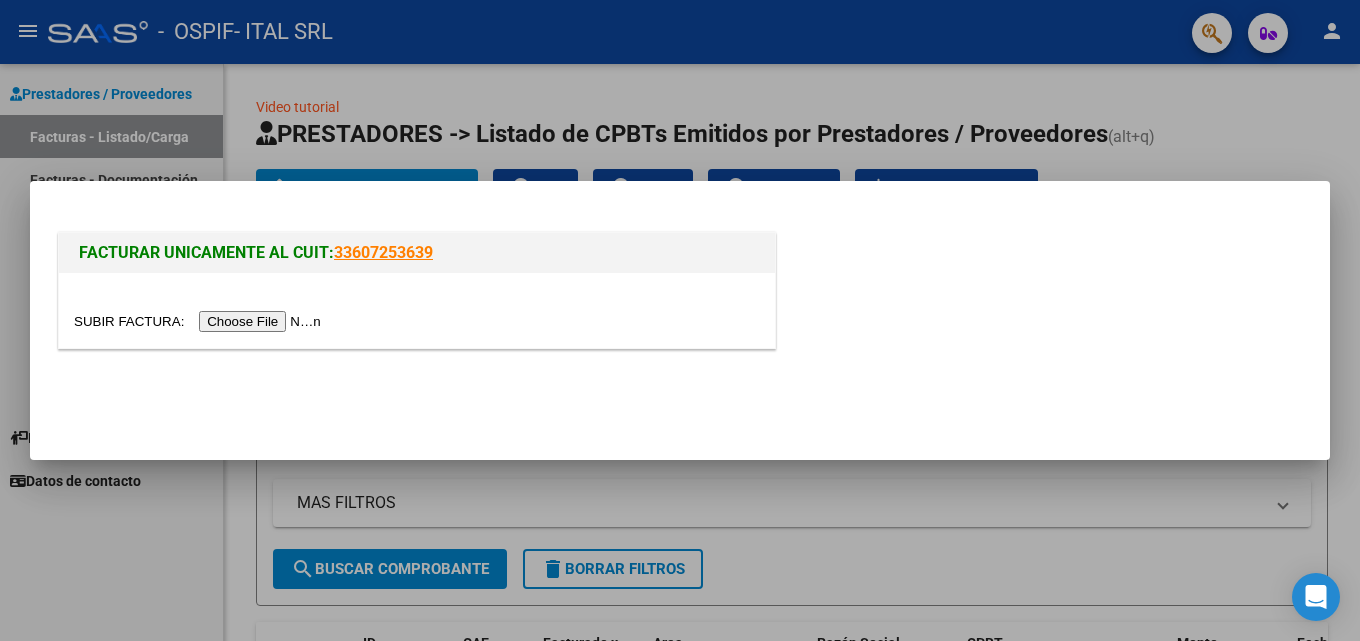 click at bounding box center (200, 321) 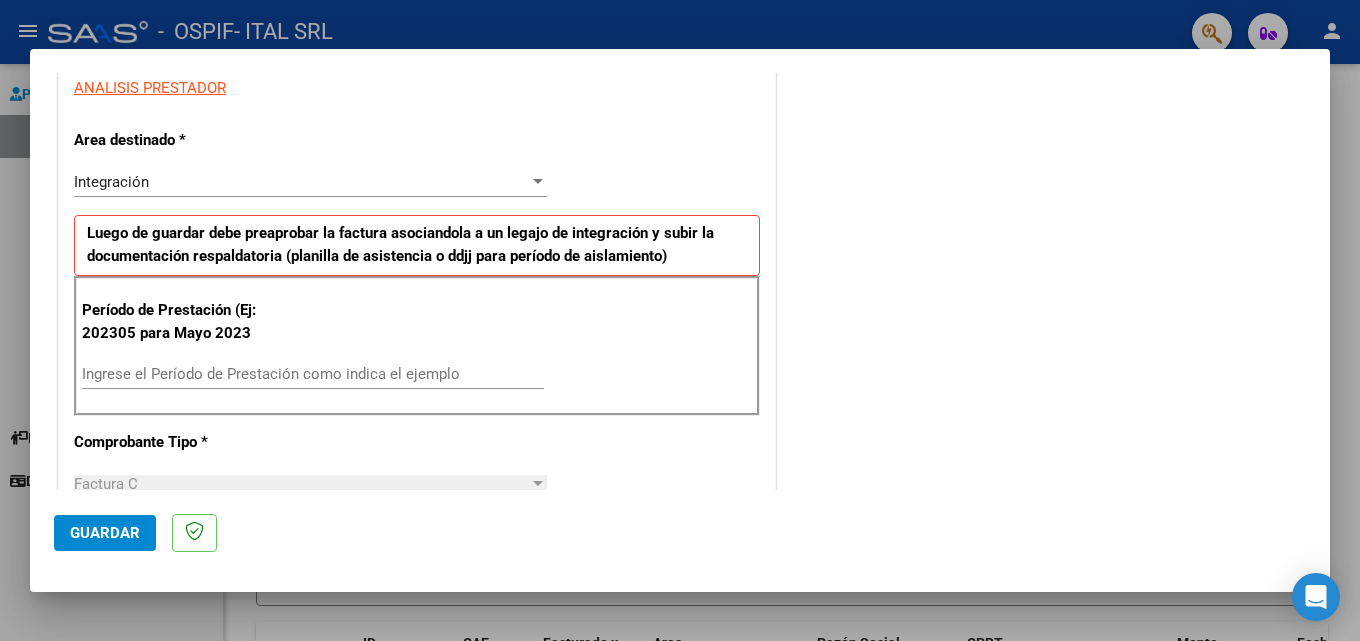 scroll, scrollTop: 400, scrollLeft: 0, axis: vertical 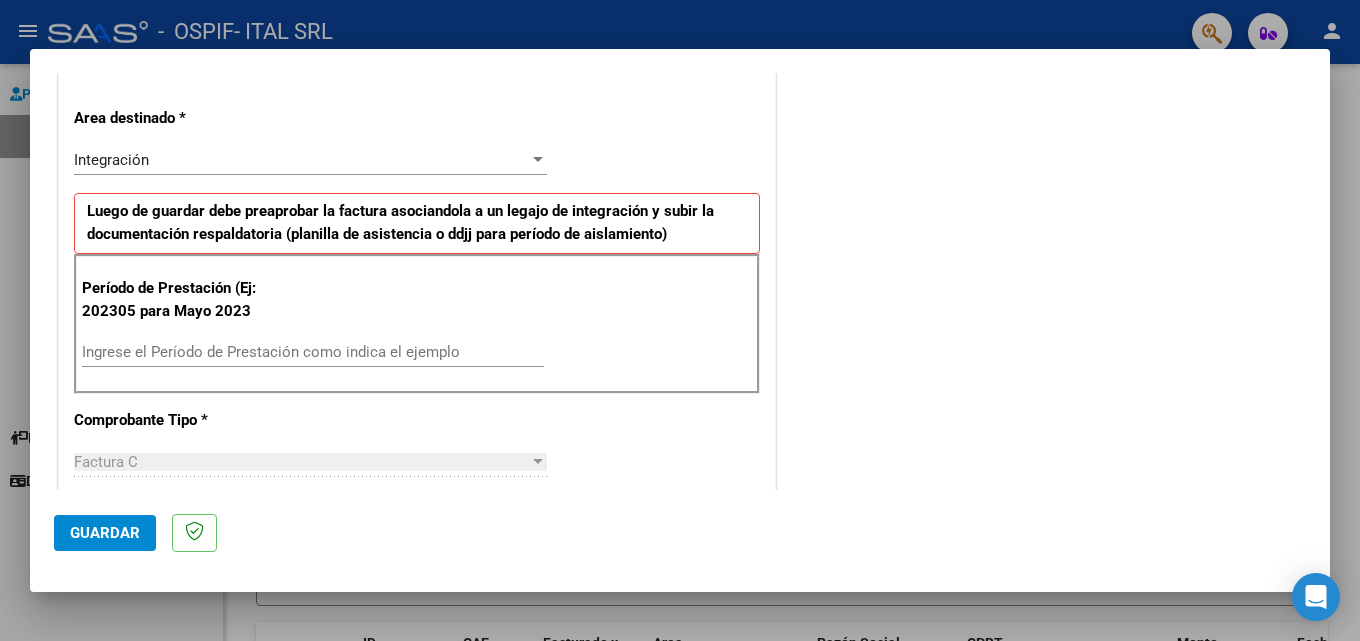 click on "Ingrese el Período de Prestación como indica el ejemplo" at bounding box center (313, 352) 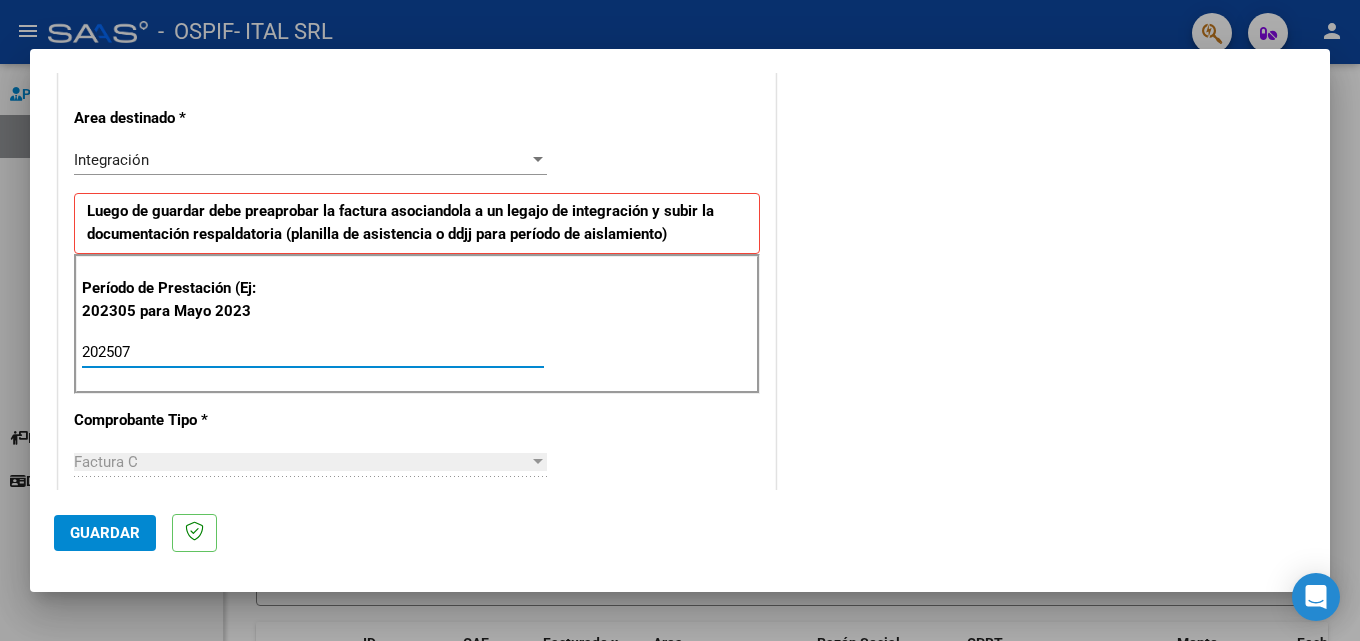 type on "202507" 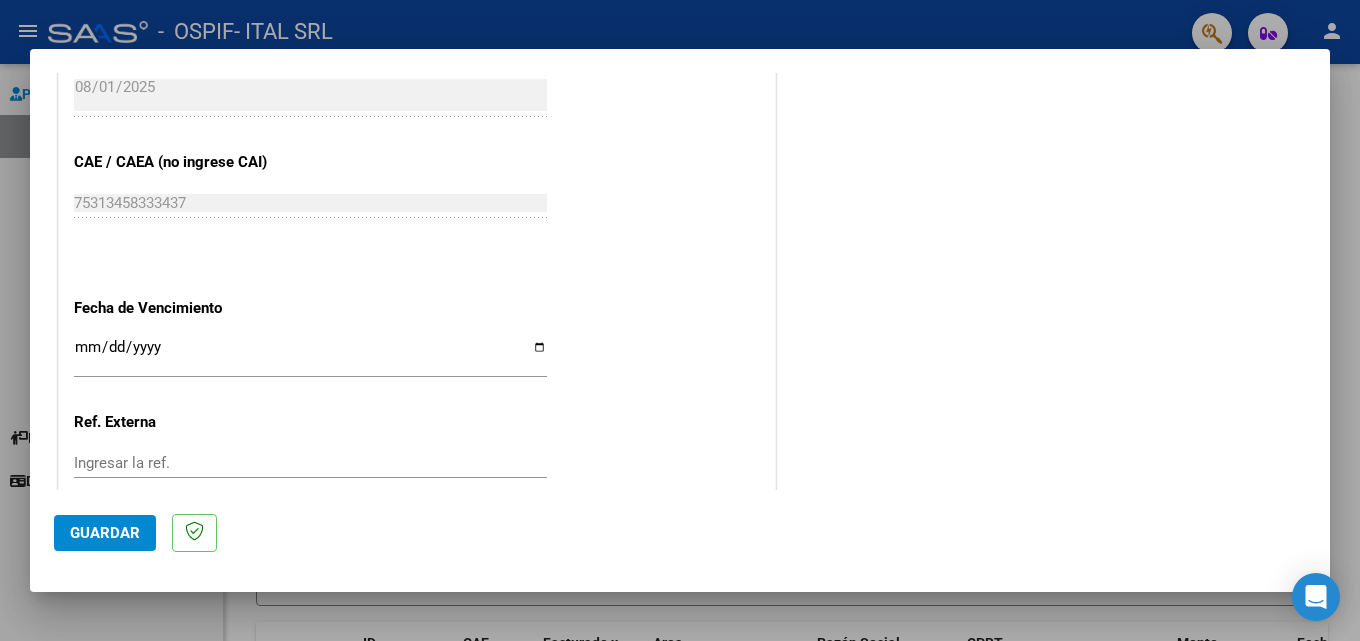scroll, scrollTop: 1200, scrollLeft: 0, axis: vertical 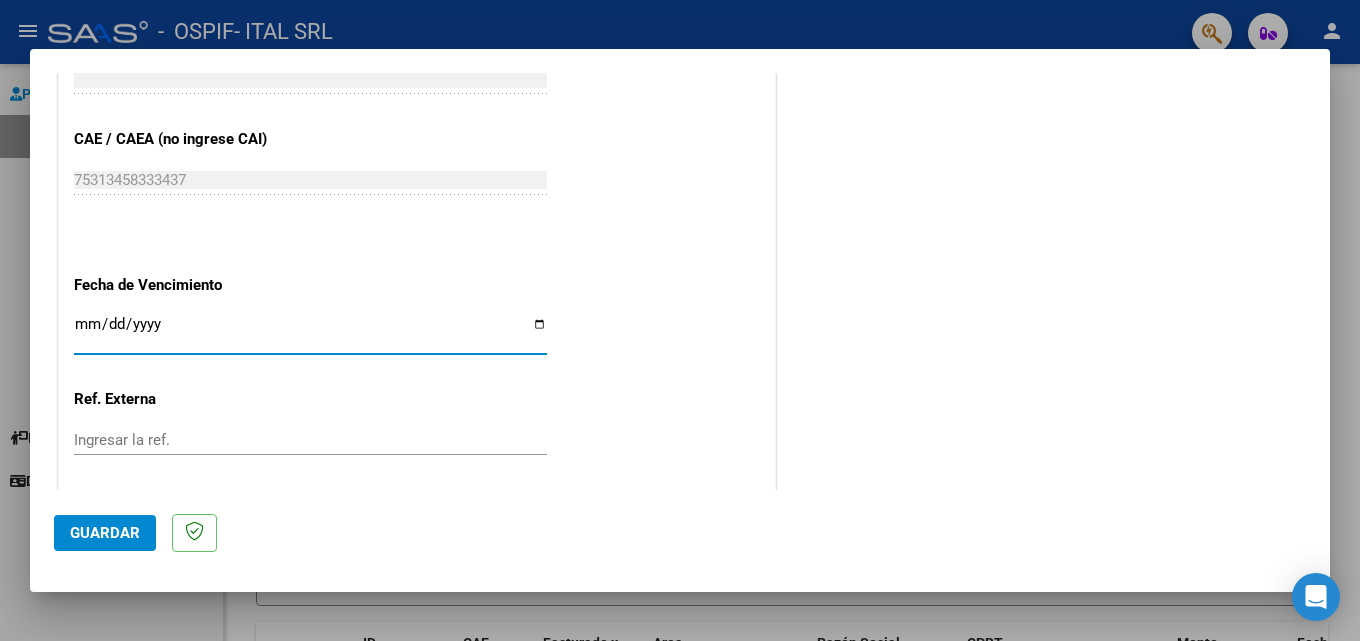 click on "Ingresar la fecha" at bounding box center [310, 332] 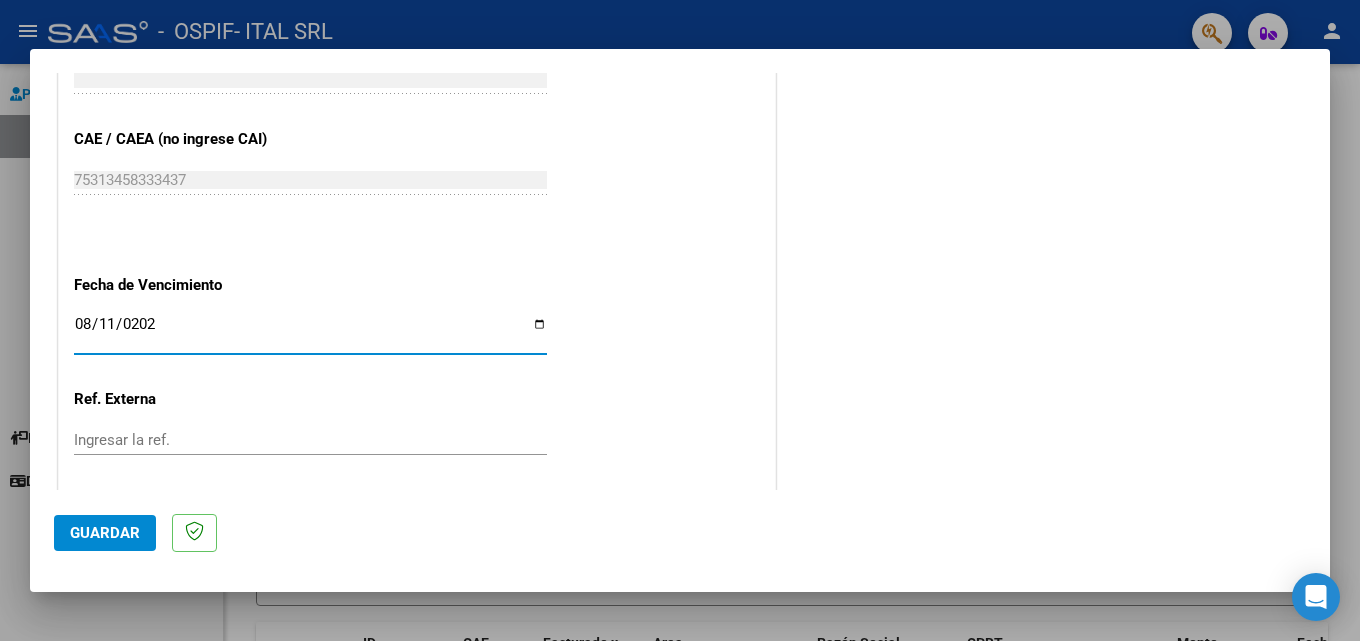 type on "2025-08-11" 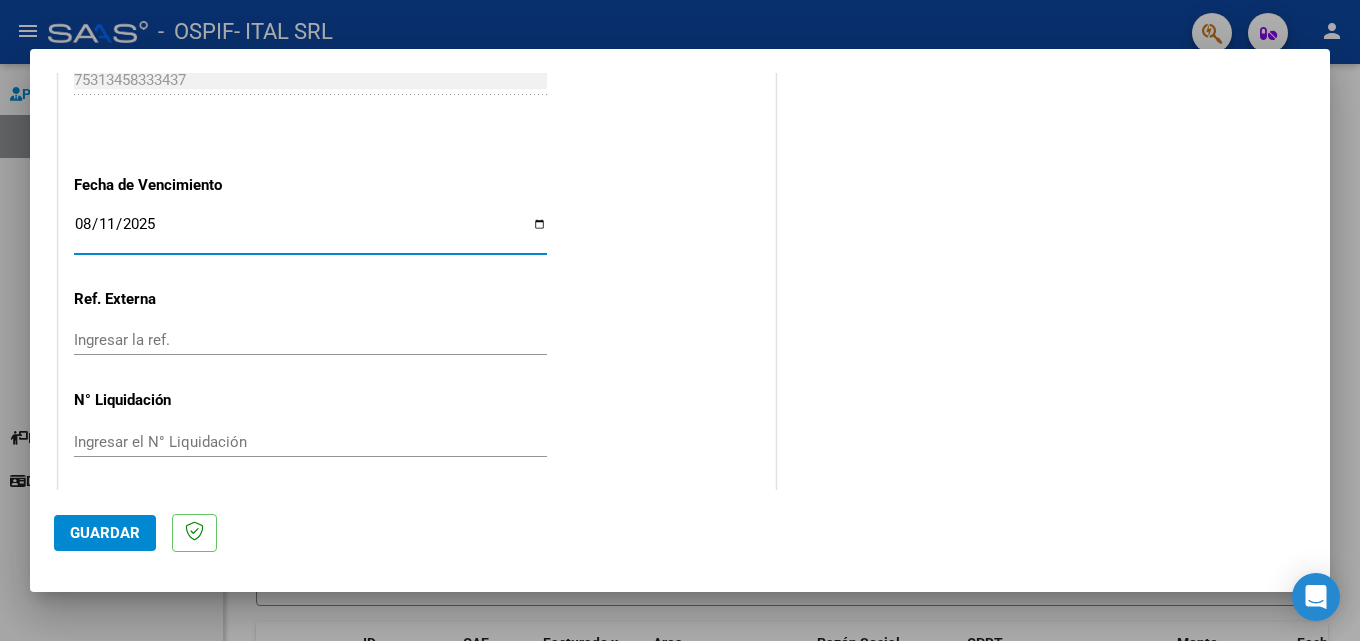 scroll, scrollTop: 1305, scrollLeft: 0, axis: vertical 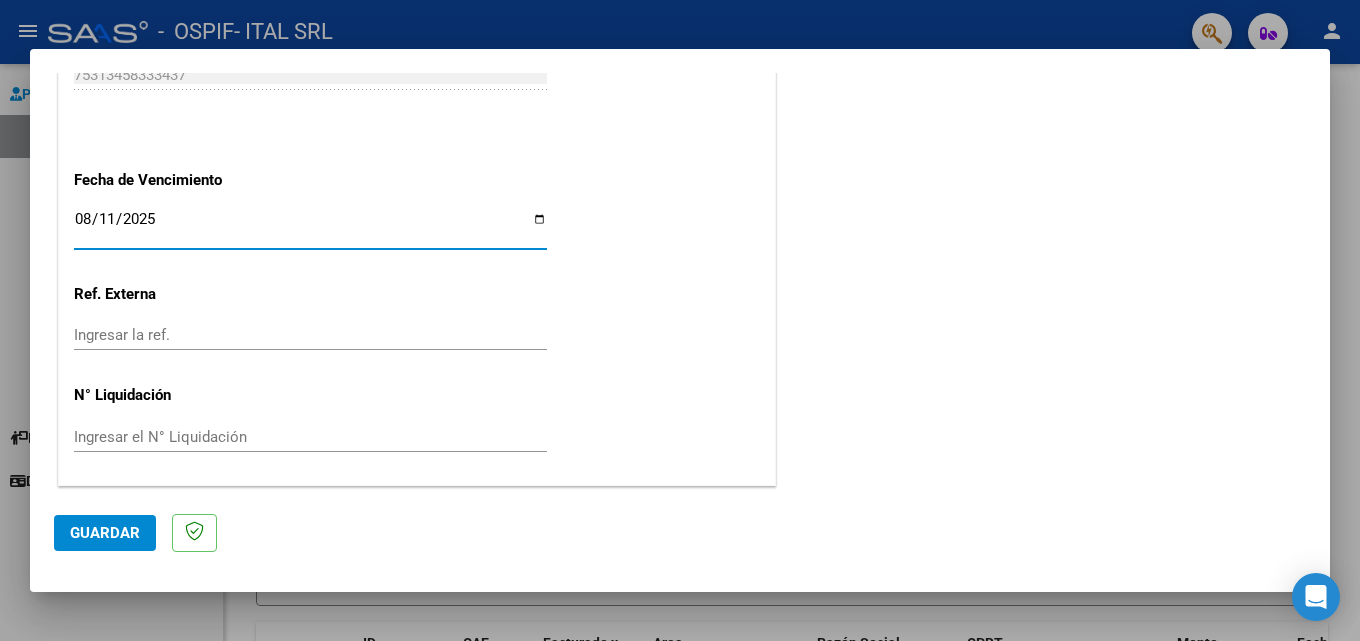 click on "Guardar" 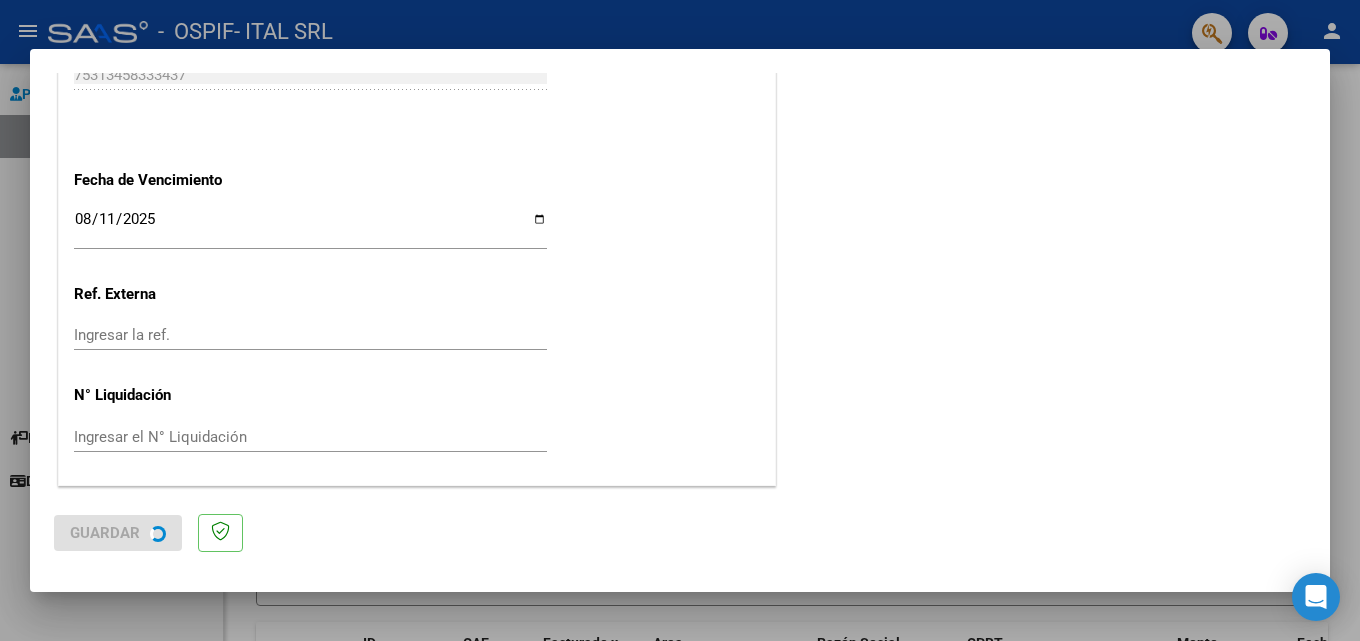 scroll, scrollTop: 0, scrollLeft: 0, axis: both 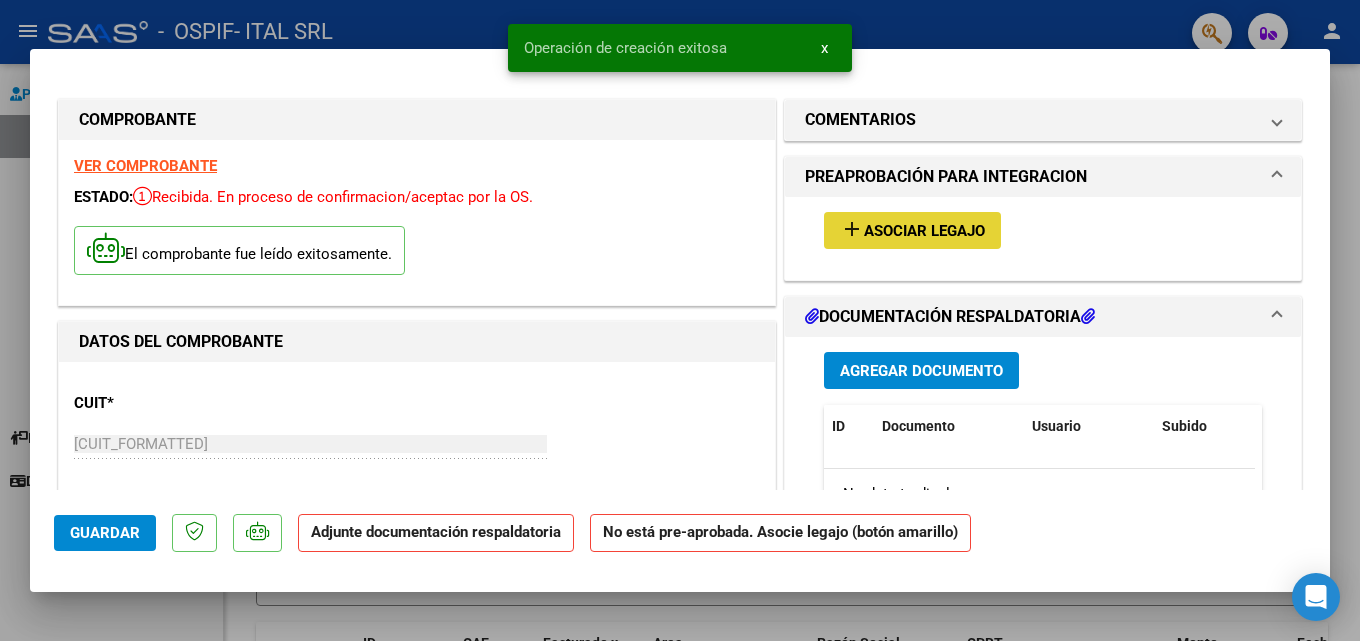 click on "add Asociar Legajo" at bounding box center [912, 230] 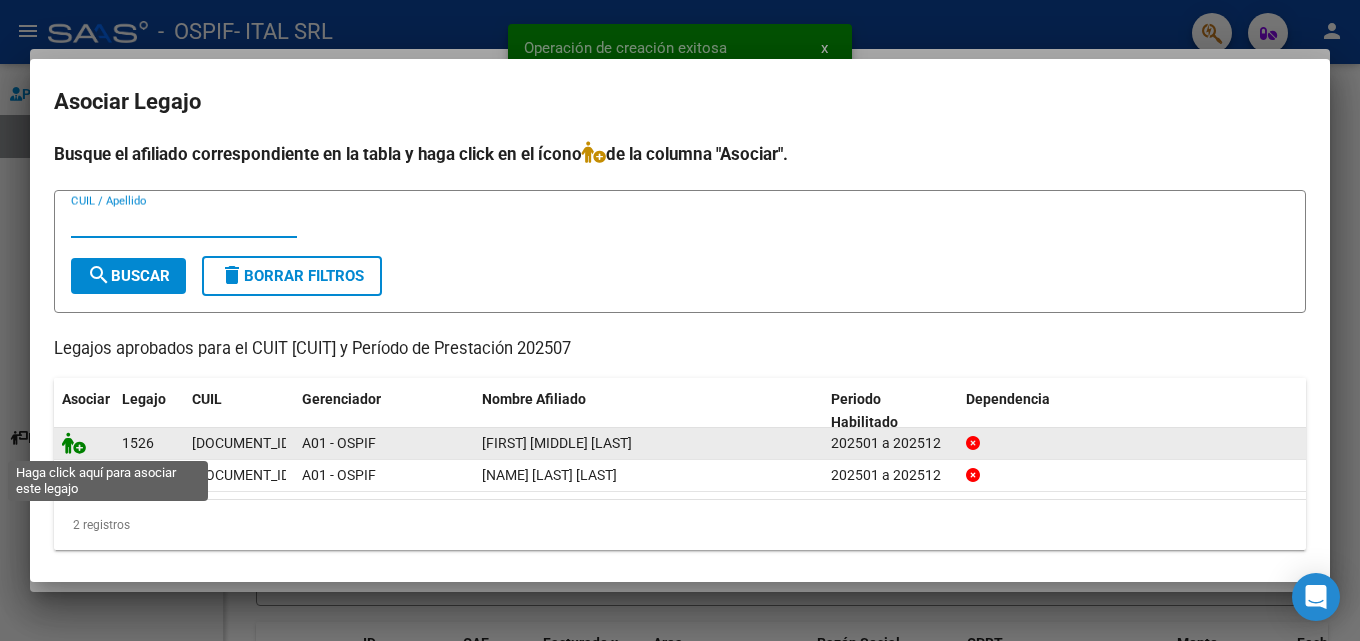 click 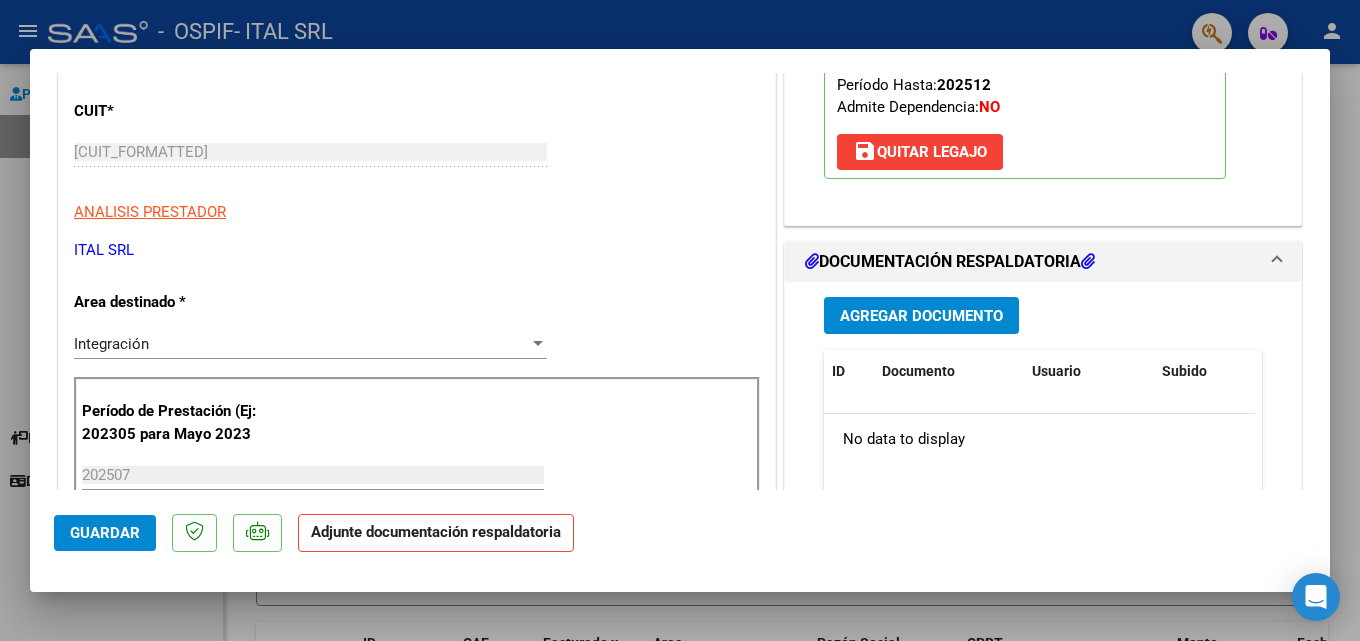 scroll, scrollTop: 300, scrollLeft: 0, axis: vertical 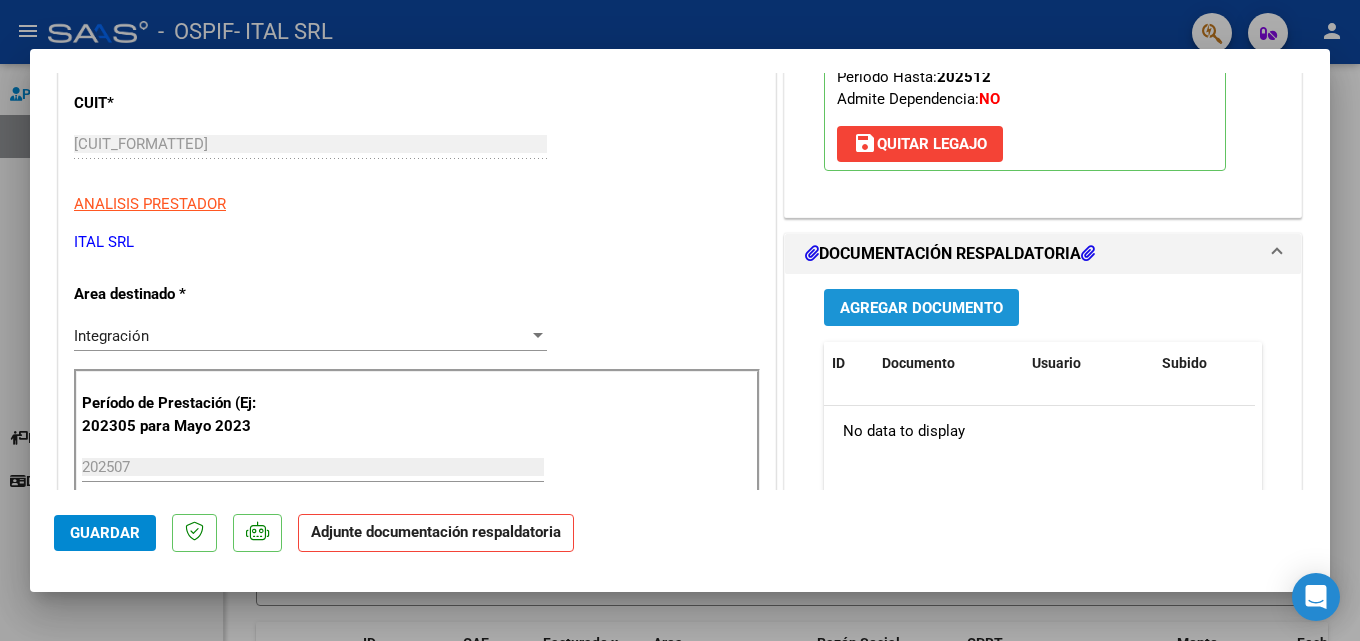 click on "Agregar Documento" at bounding box center (921, 307) 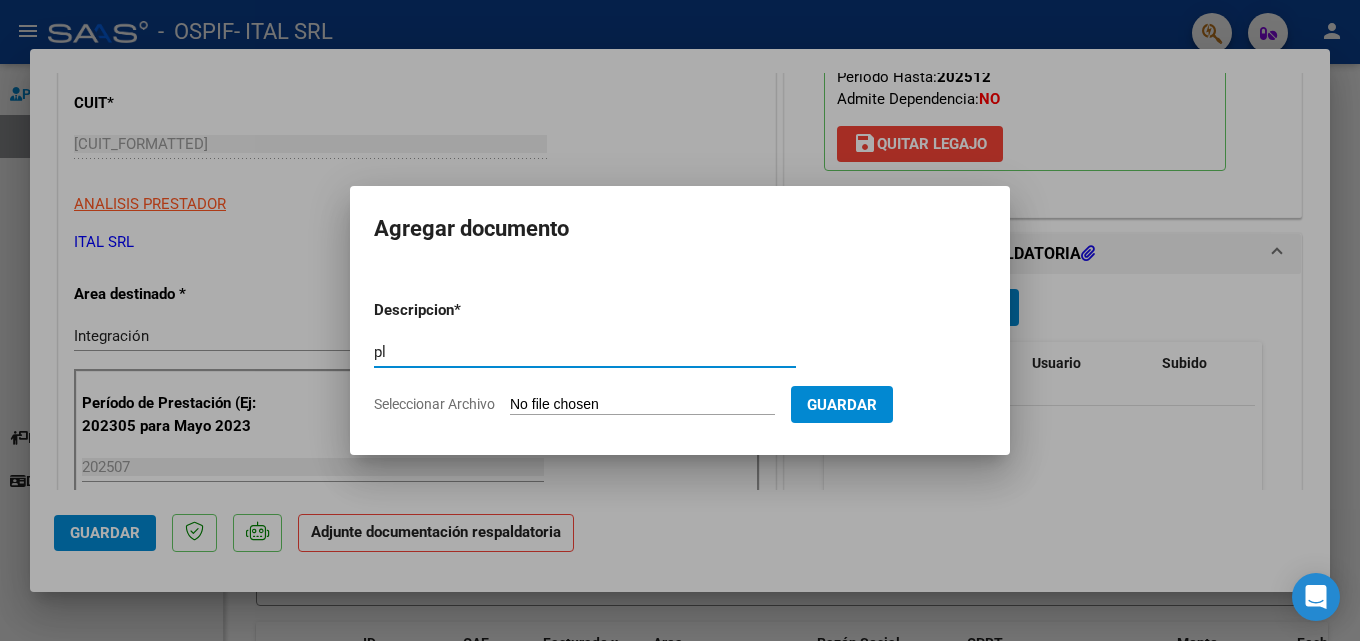 type on "p" 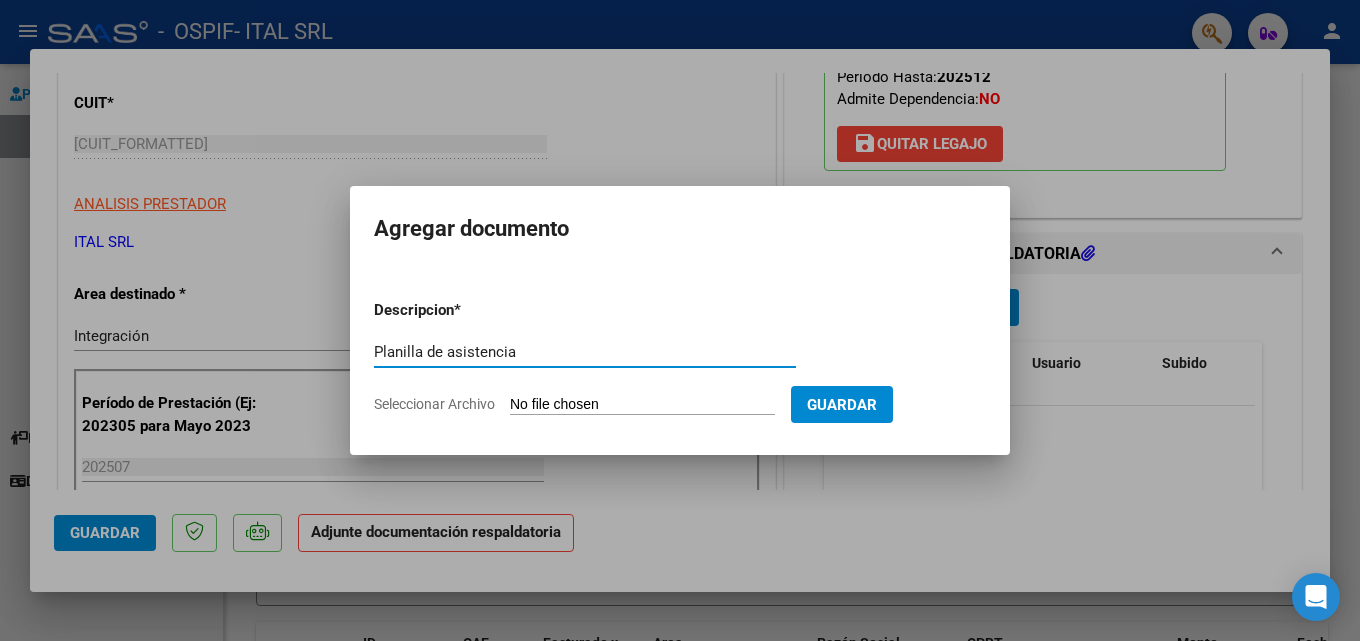 type on "Planilla de asistencia" 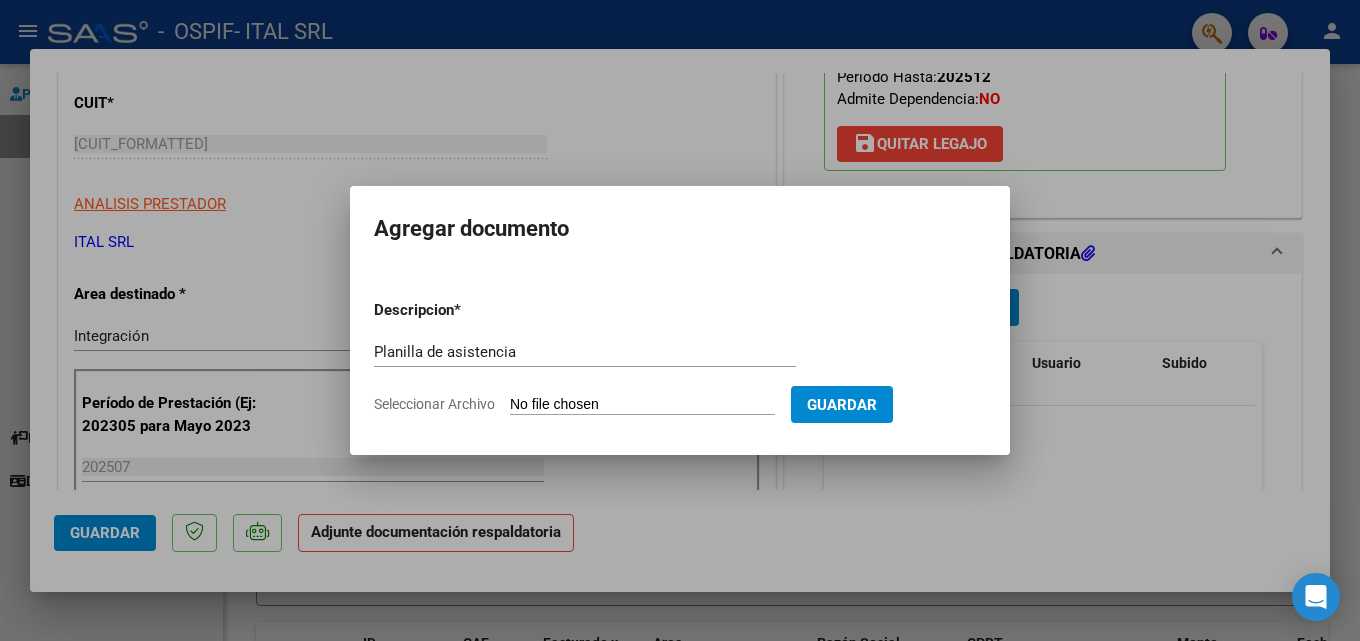 click on "Seleccionar Archivo" at bounding box center [642, 405] 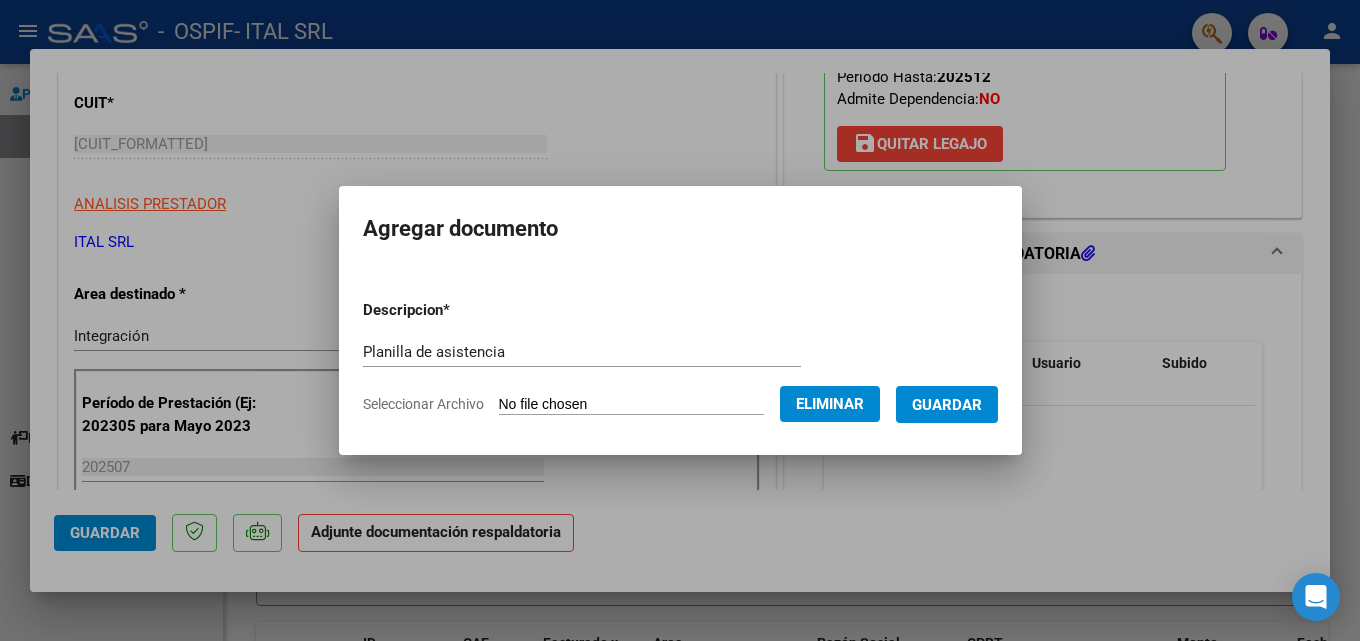 click on "Guardar" at bounding box center (947, 404) 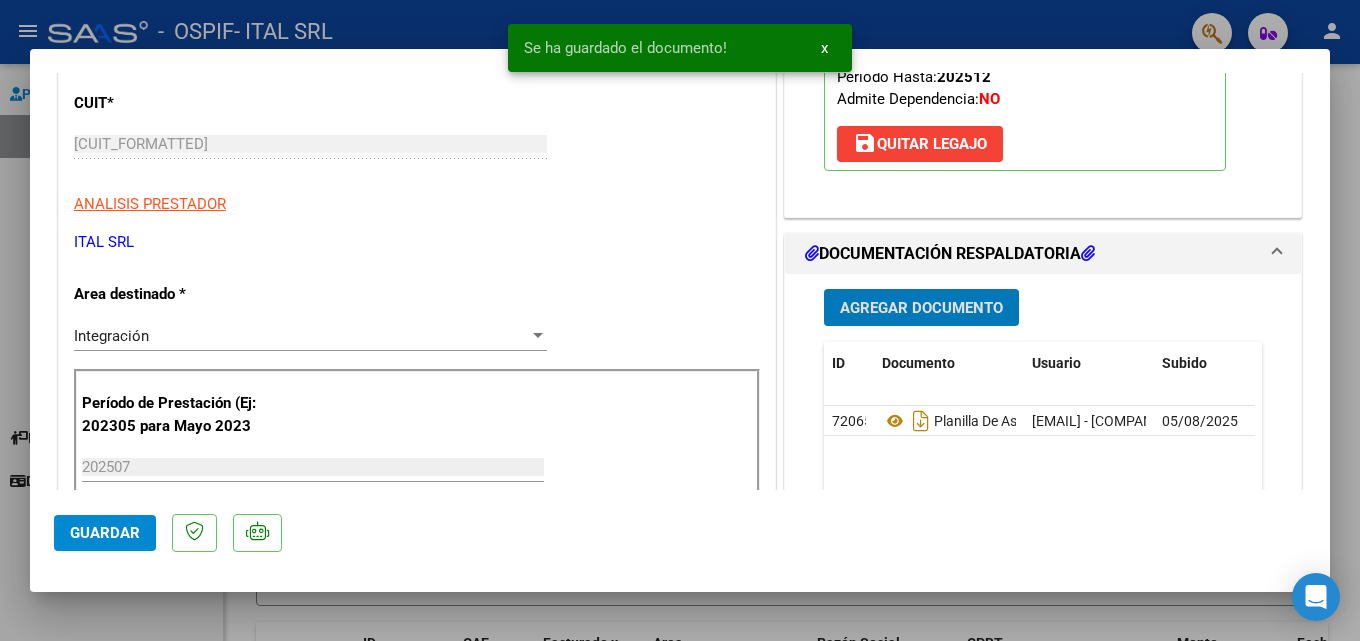 click on "Agregar Documento" at bounding box center (921, 308) 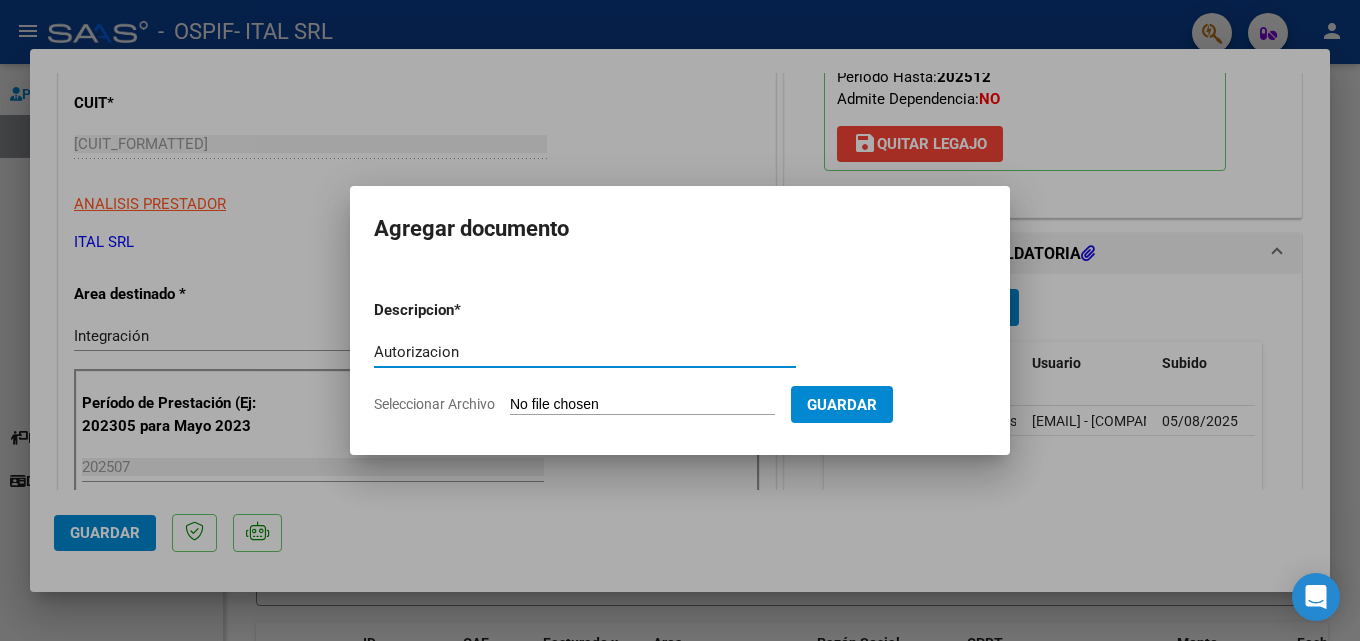 type on "Autorizacion" 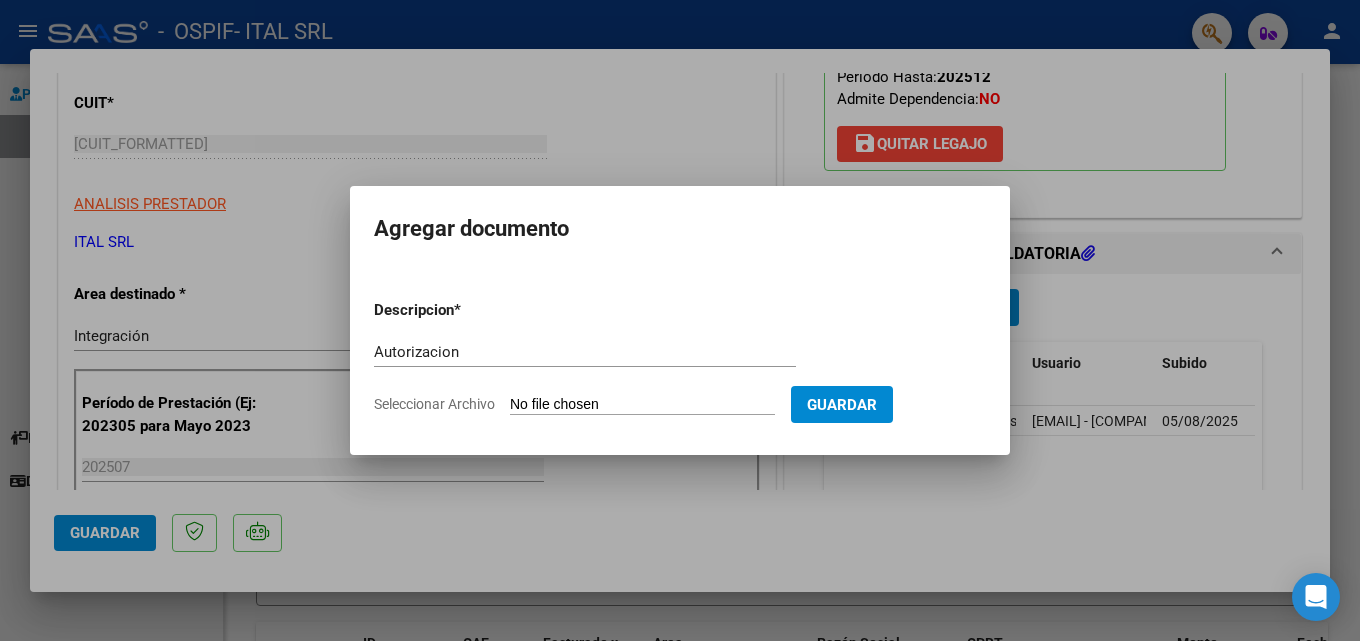 type on "C:\fakepath\[NAME] [LAST] Autorizacion 2025.pdf" 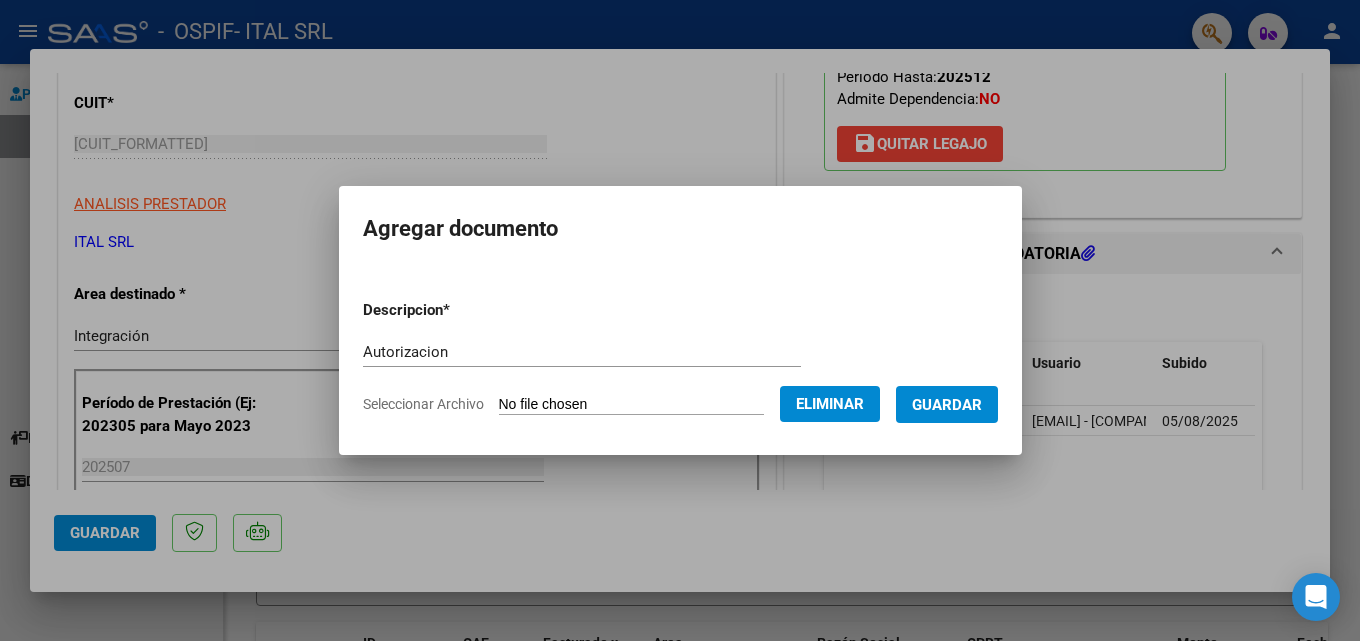 click on "Guardar" at bounding box center [947, 405] 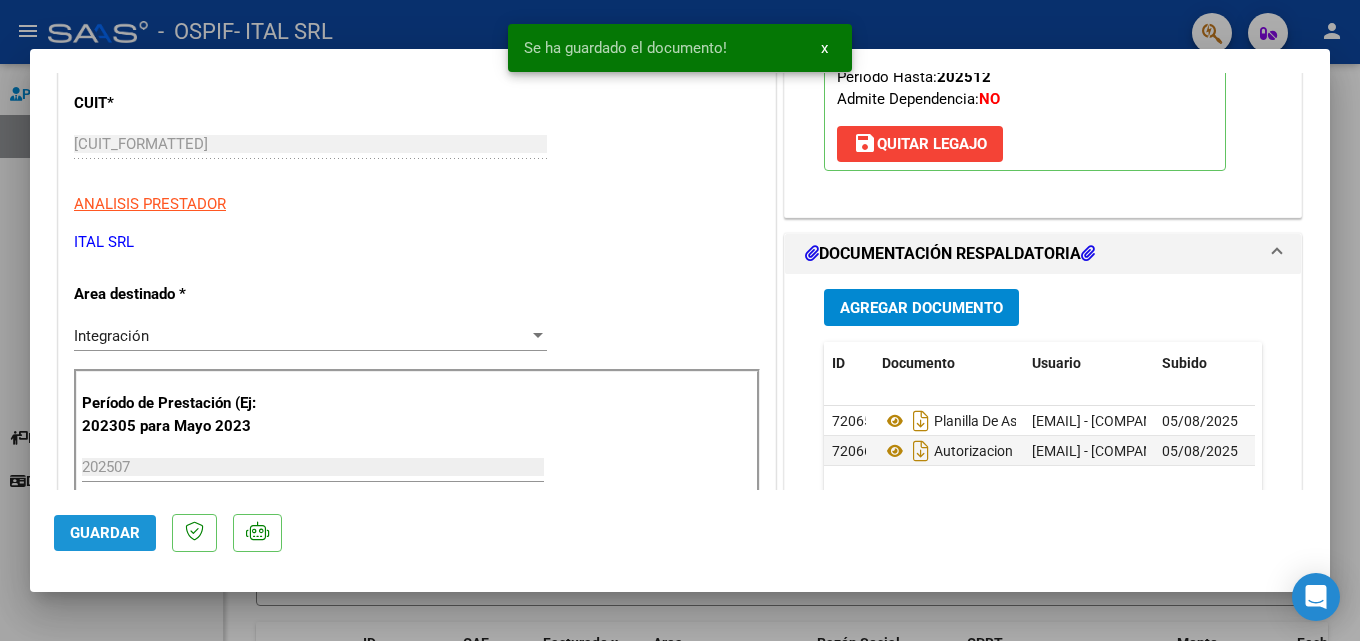 click on "Guardar" 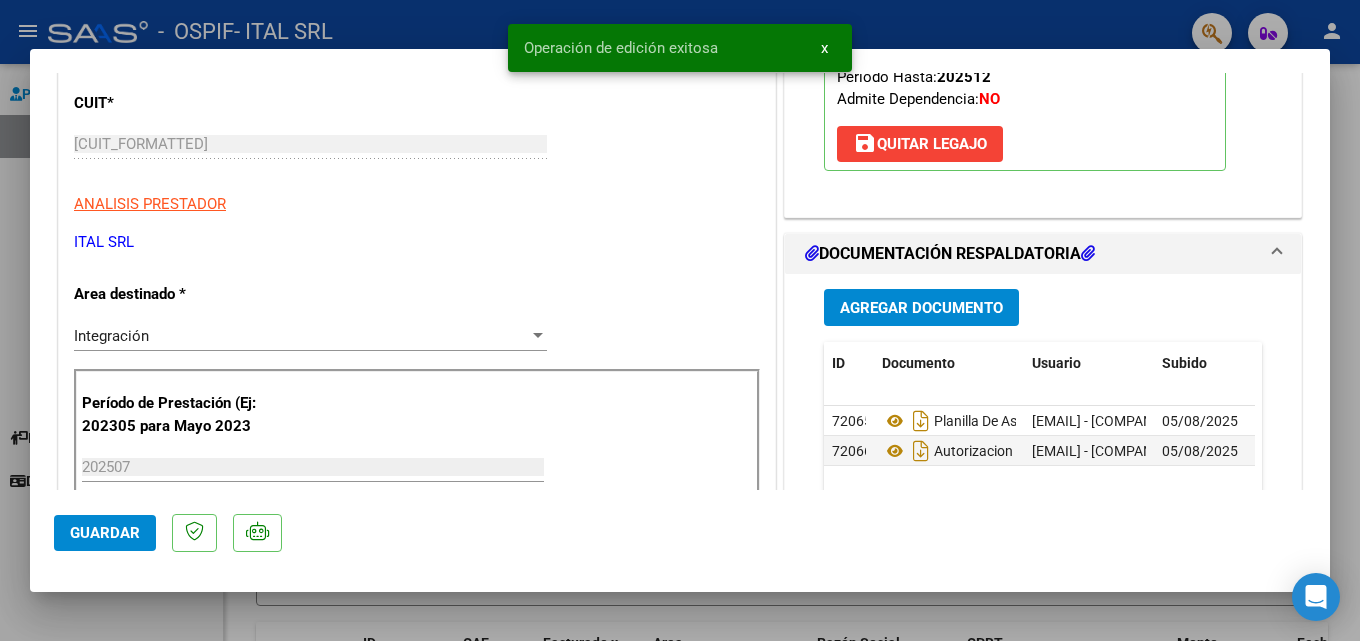 click at bounding box center [680, 320] 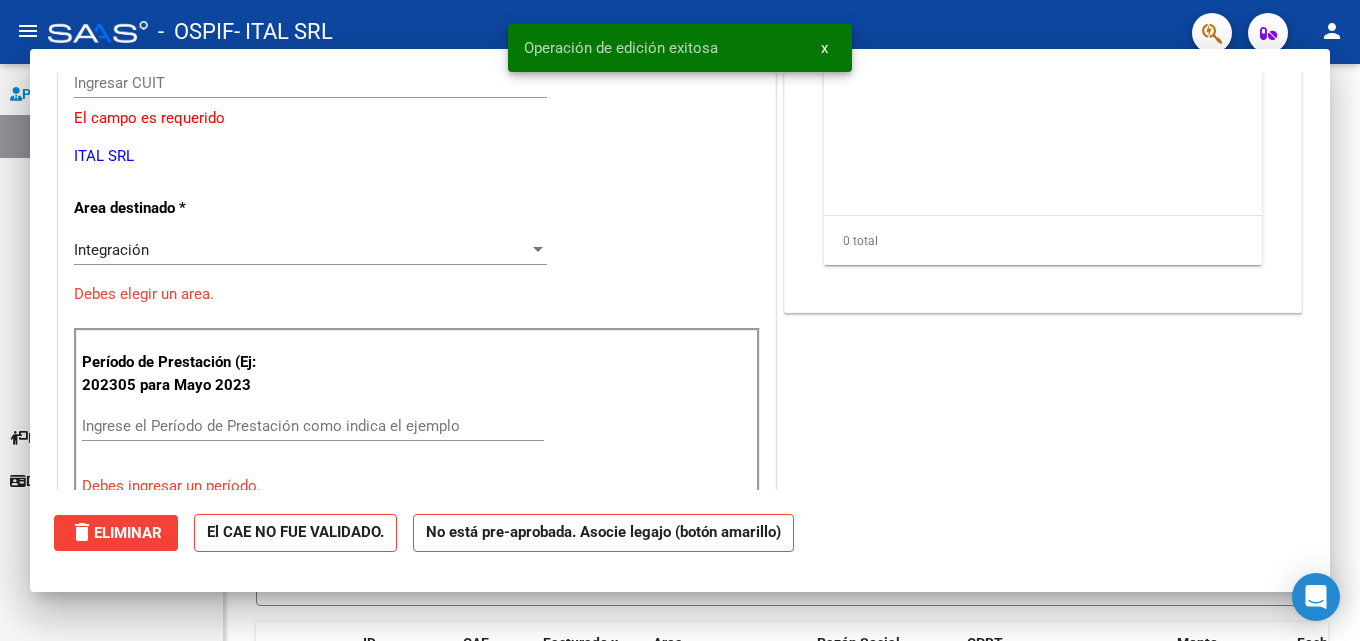 scroll, scrollTop: 0, scrollLeft: 0, axis: both 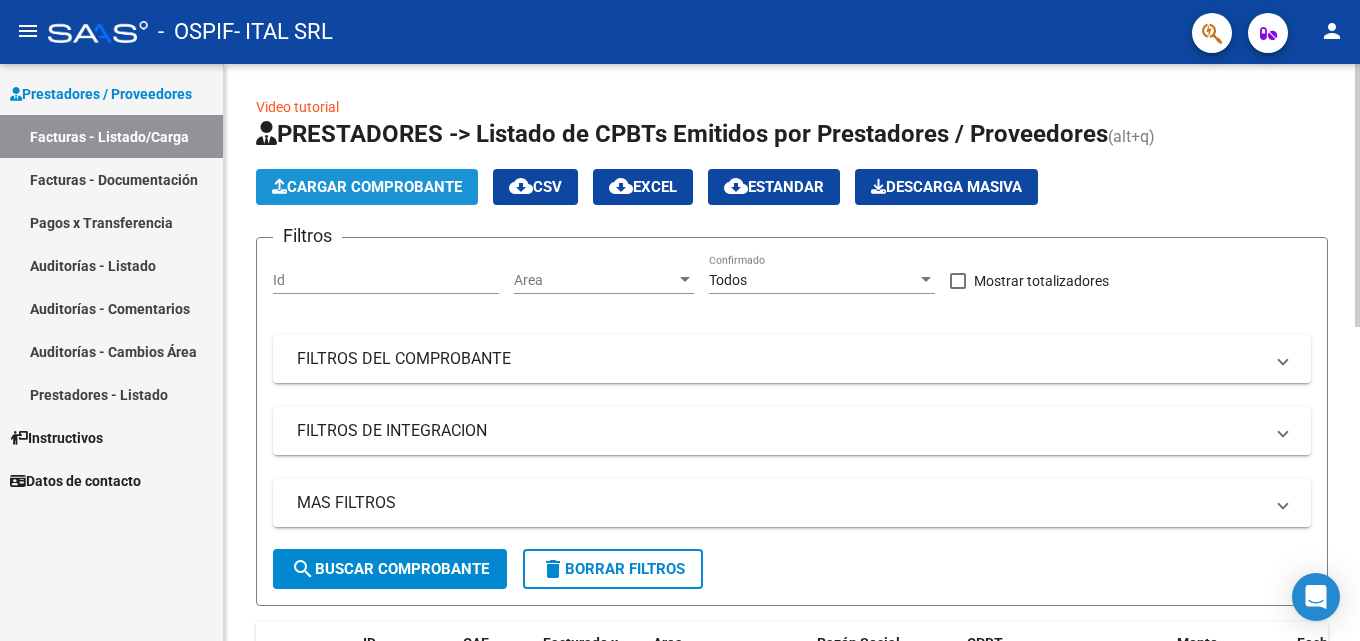 click on "Cargar Comprobante" 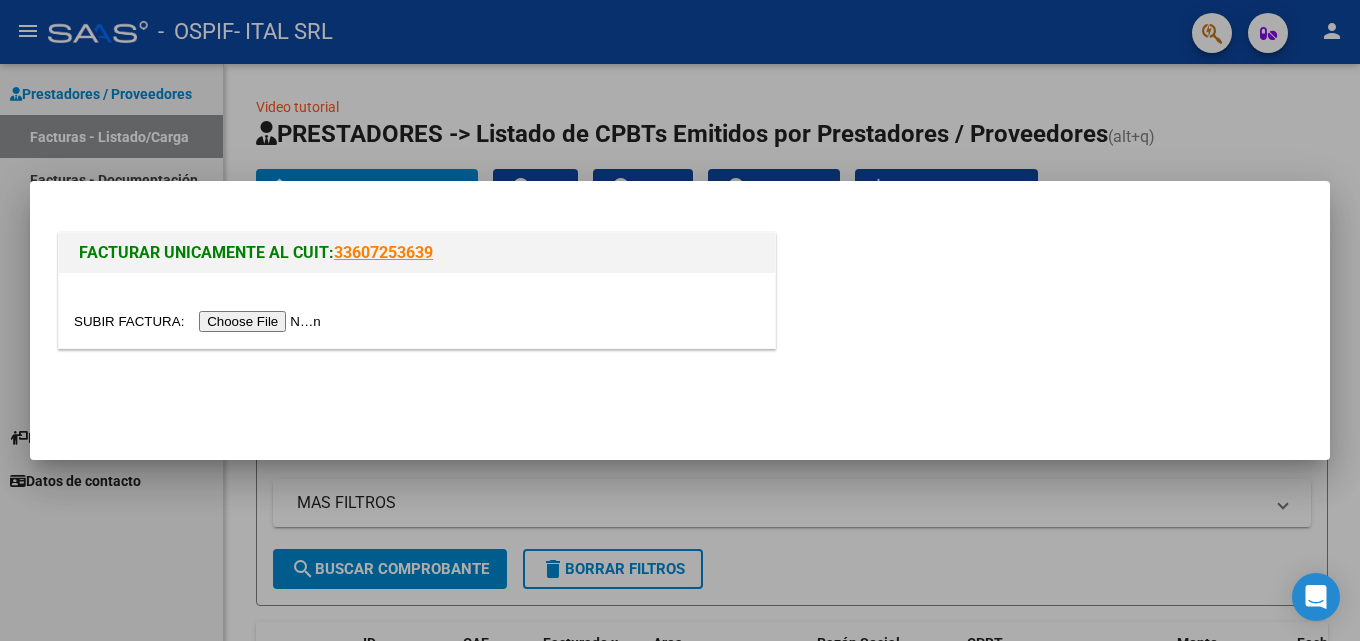 click at bounding box center [200, 321] 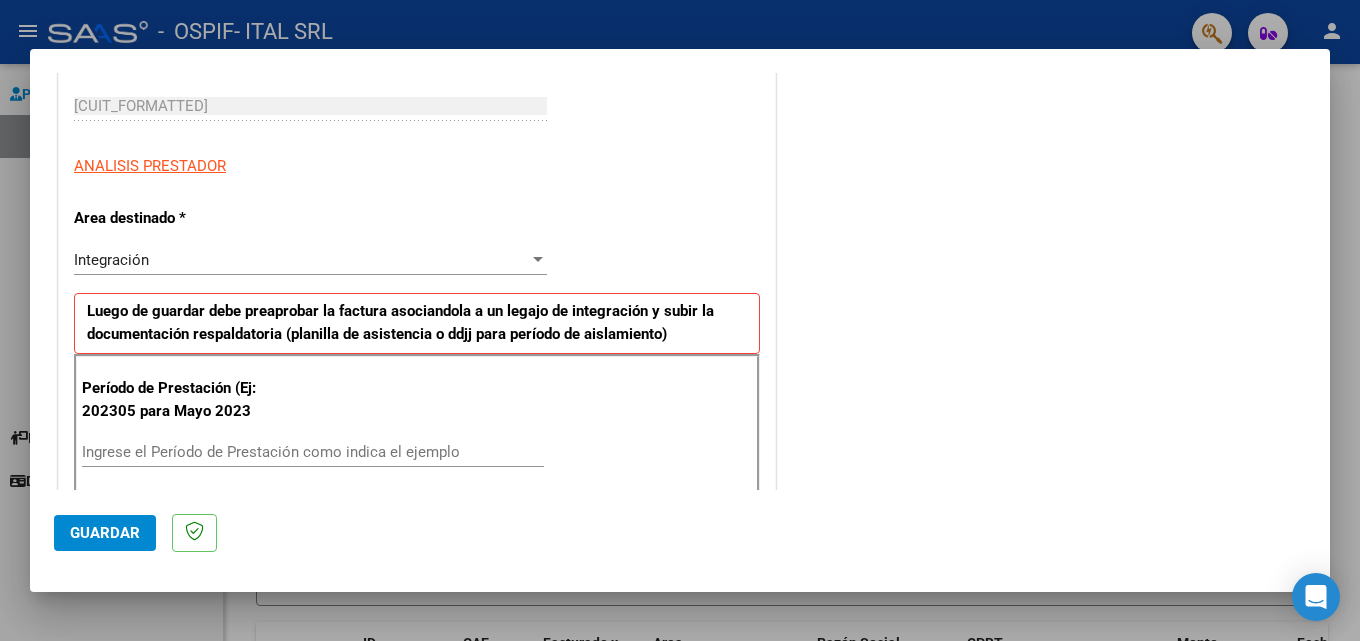 scroll, scrollTop: 400, scrollLeft: 0, axis: vertical 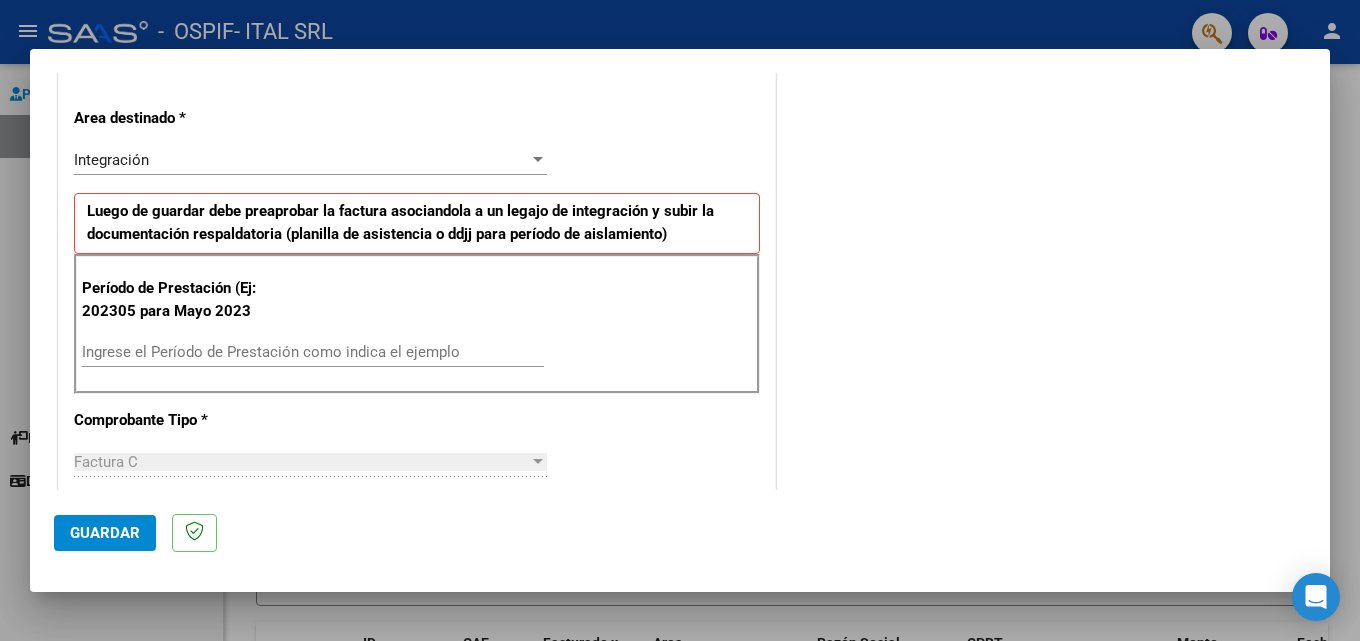 click on "Ingrese el Período de Prestación como indica el ejemplo" at bounding box center [313, 352] 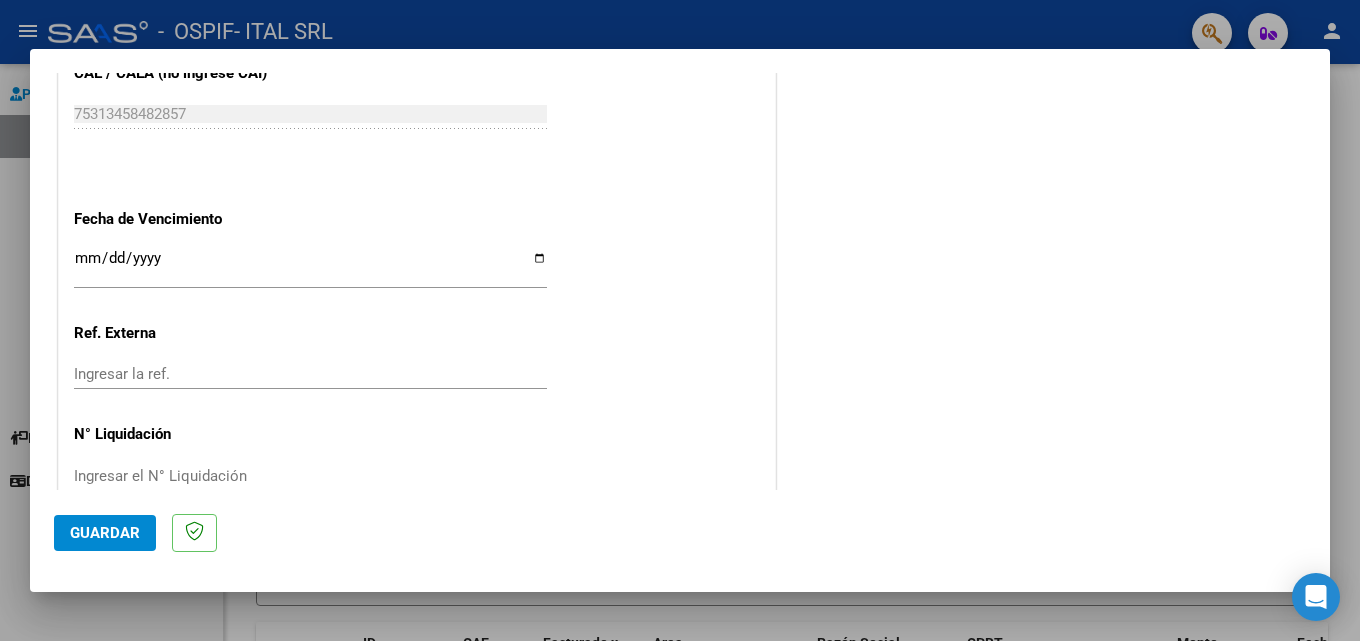 scroll, scrollTop: 1300, scrollLeft: 0, axis: vertical 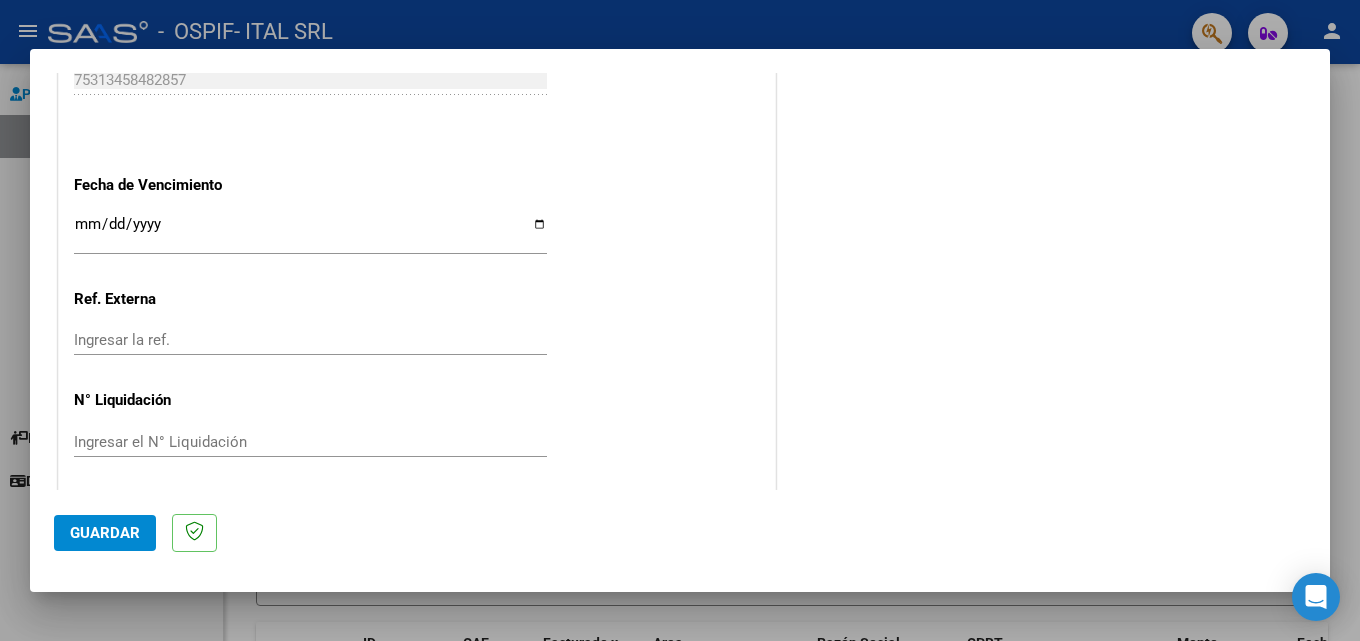 type on "202507" 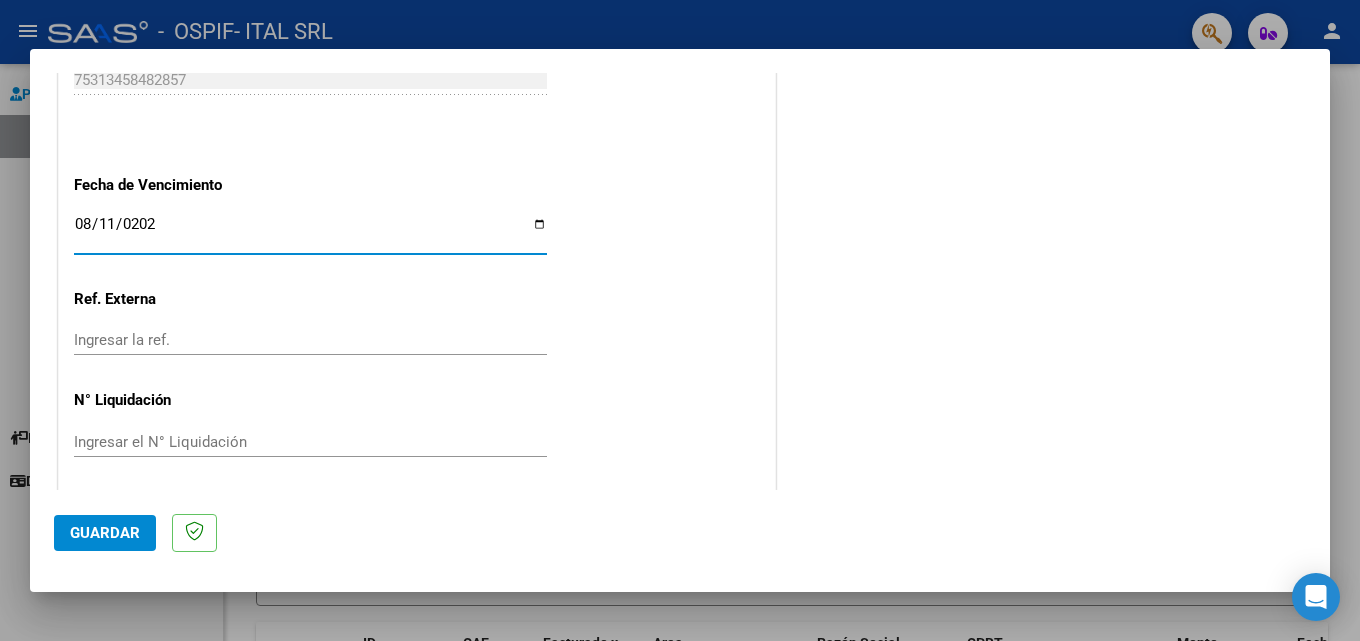 type on "2025-08-11" 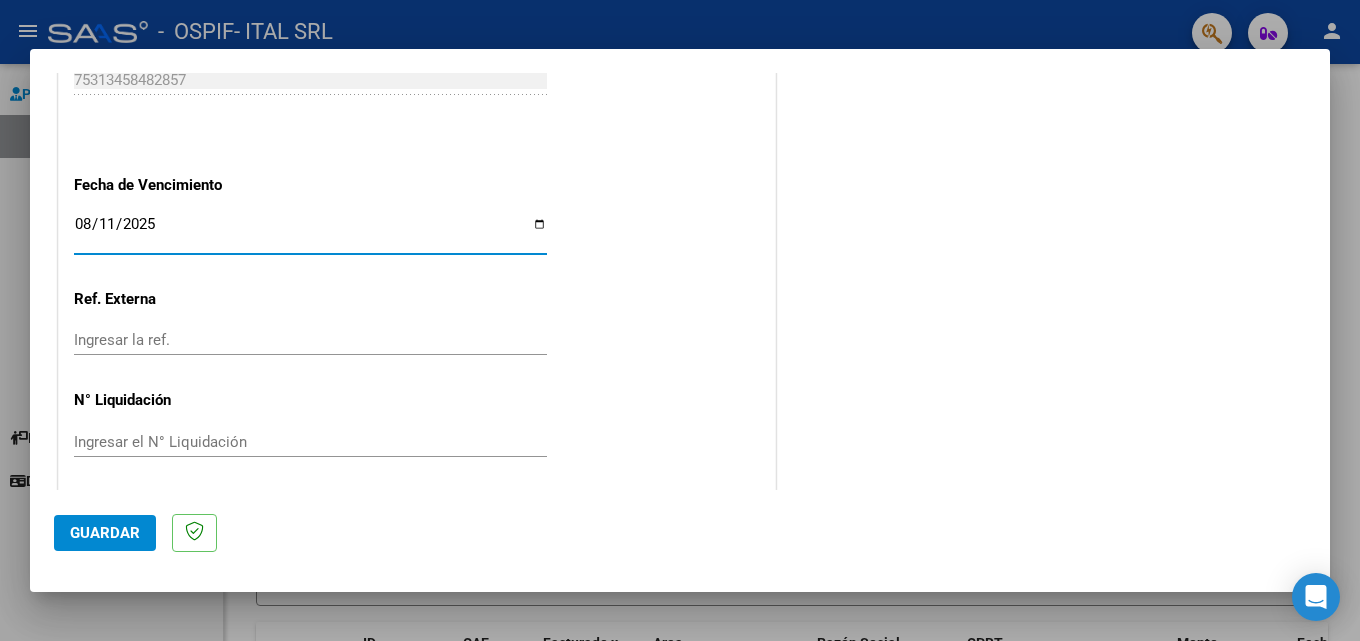 scroll, scrollTop: 1305, scrollLeft: 0, axis: vertical 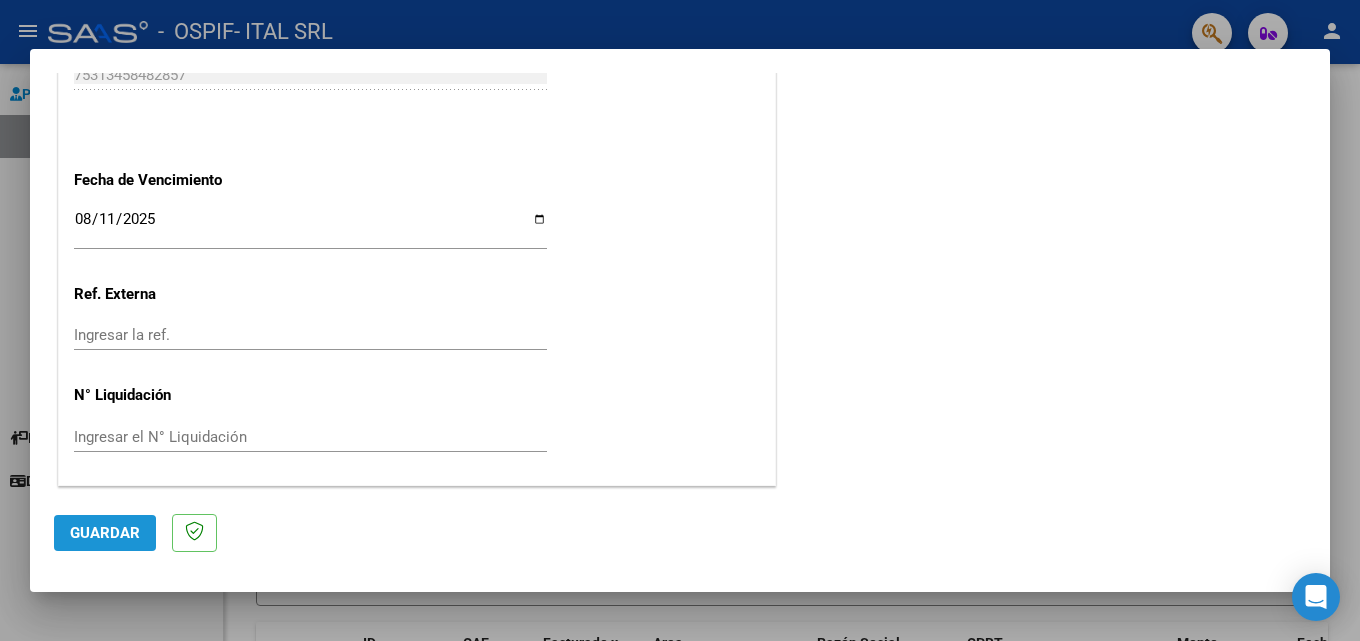 click on "Guardar" 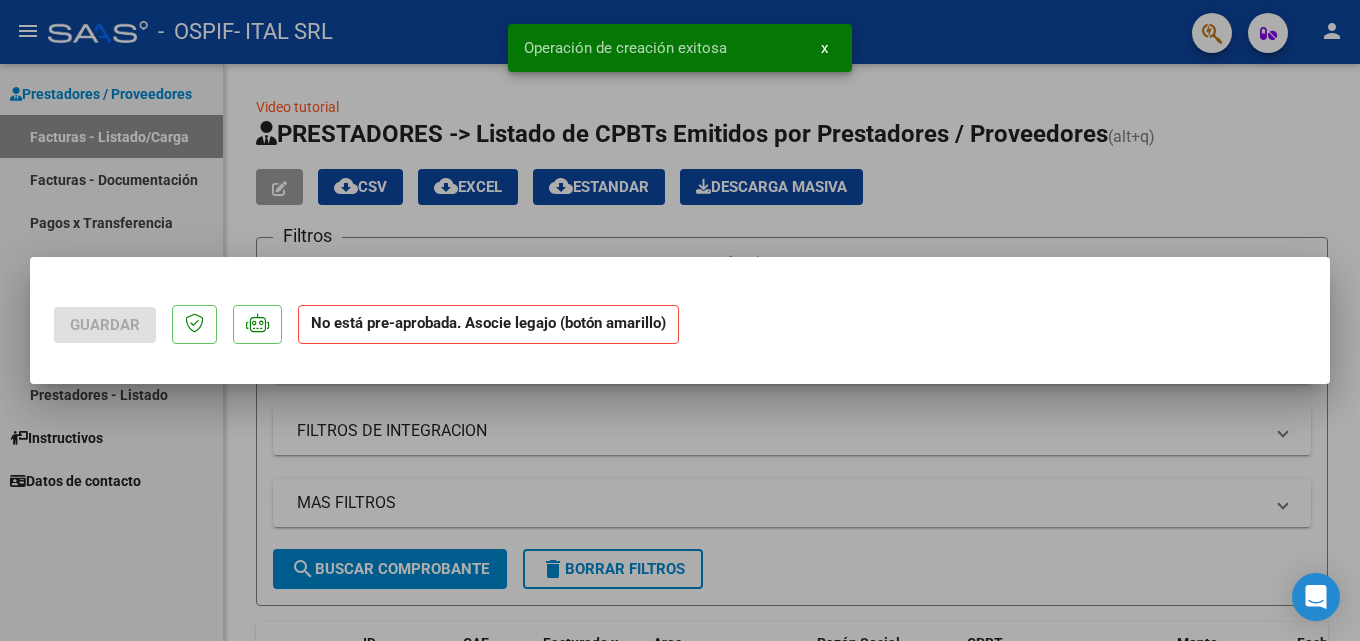 scroll, scrollTop: 0, scrollLeft: 0, axis: both 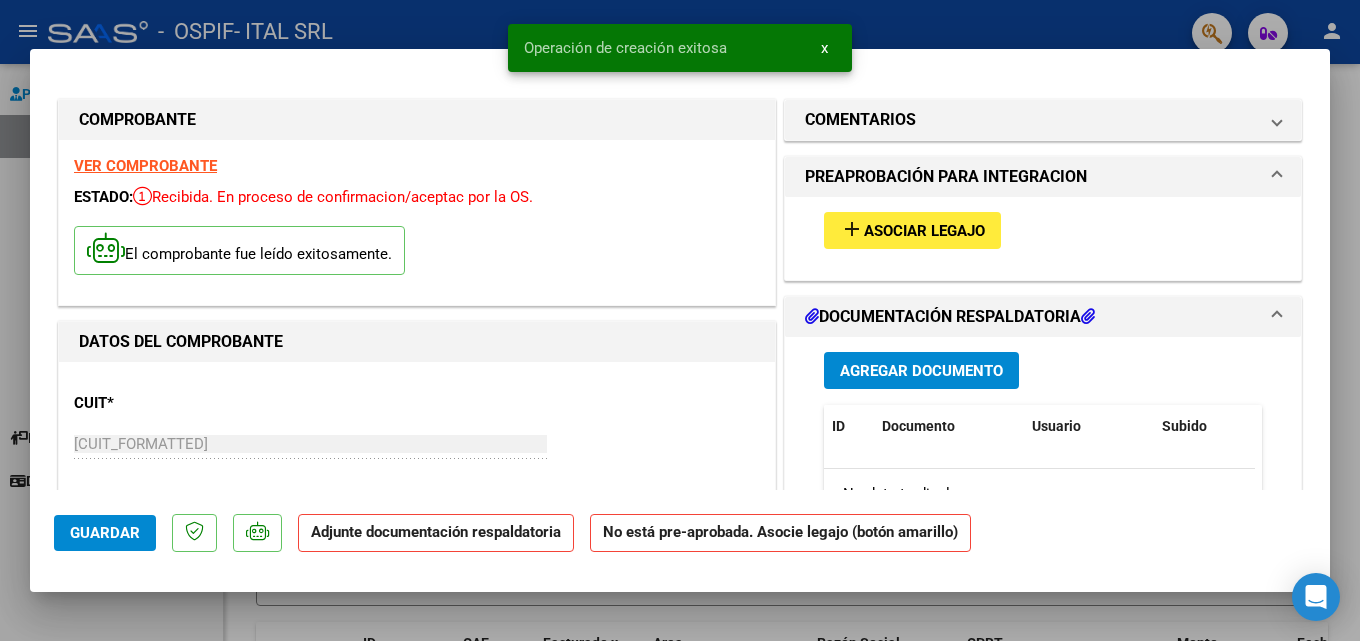 click on "Asociar Legajo" at bounding box center (924, 231) 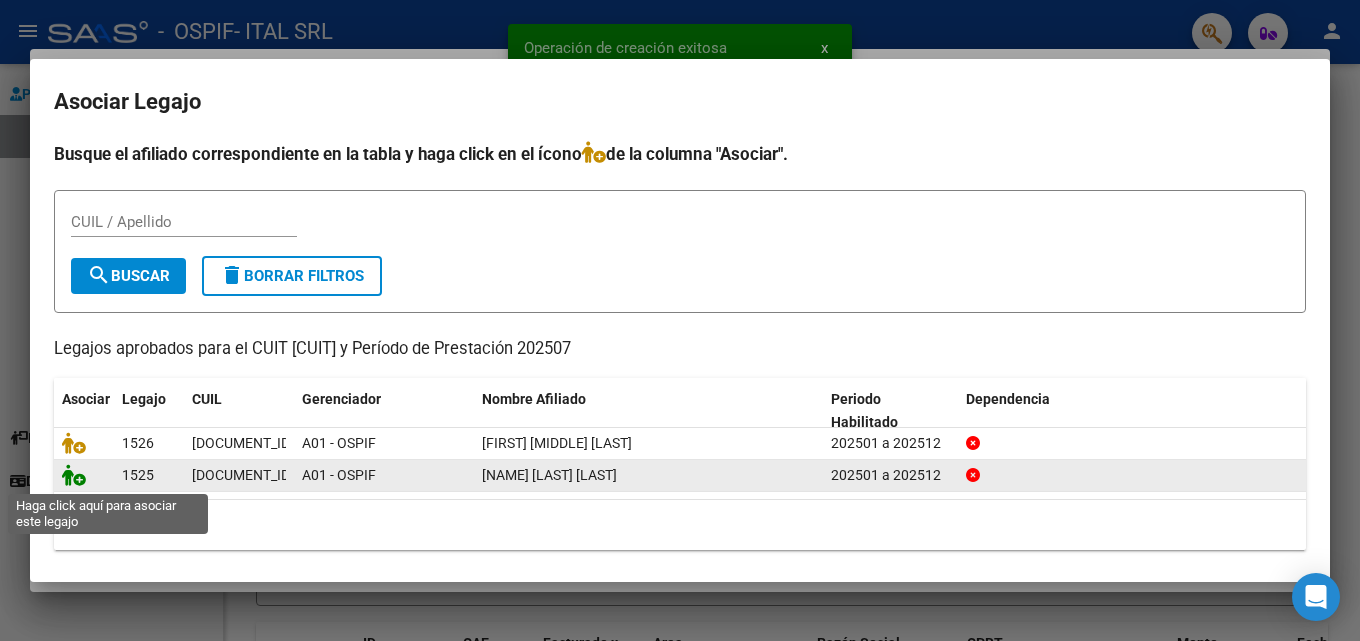 click 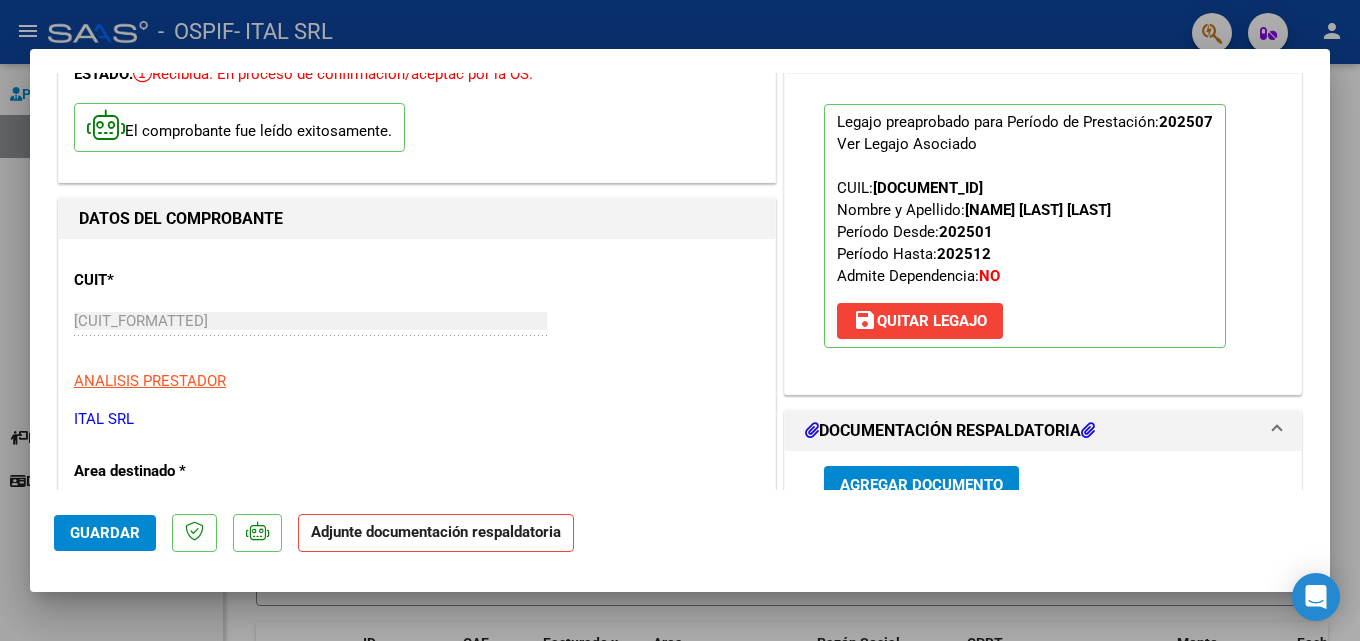 scroll, scrollTop: 200, scrollLeft: 0, axis: vertical 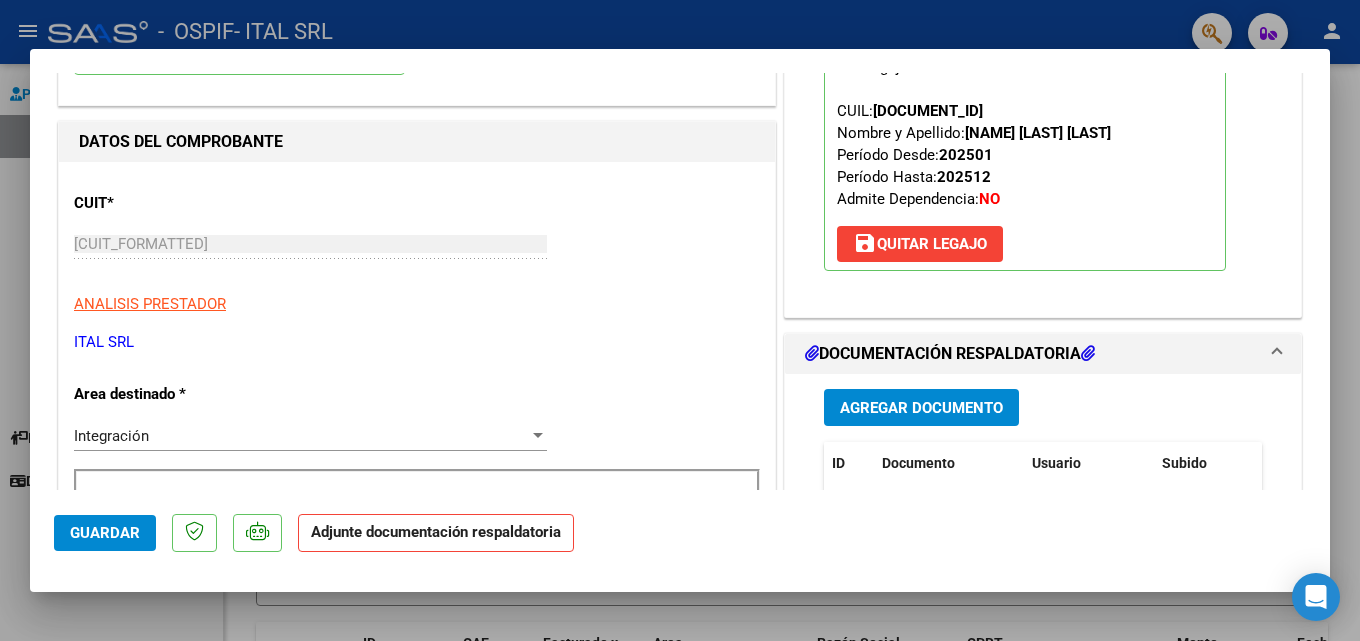 click on "Agregar Documento" at bounding box center (921, 407) 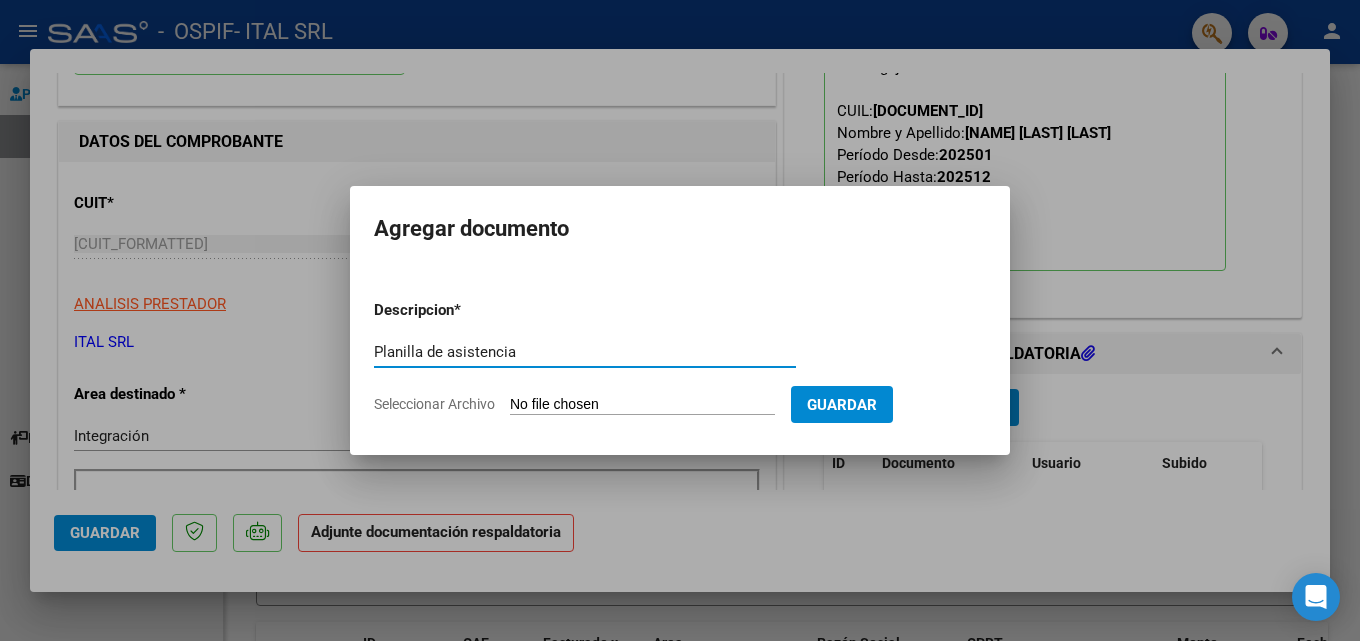 type on "Planilla de asistencia" 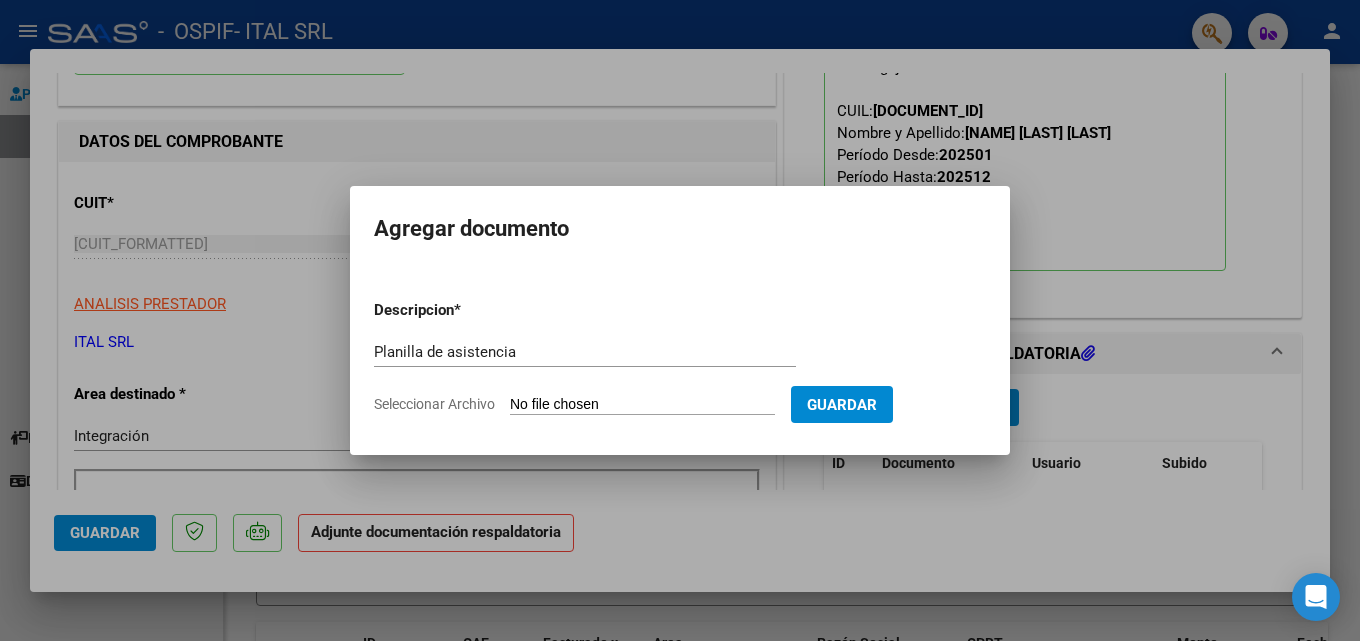 type on "C:\fakepath\[NAME] [LAST] julio.pdf" 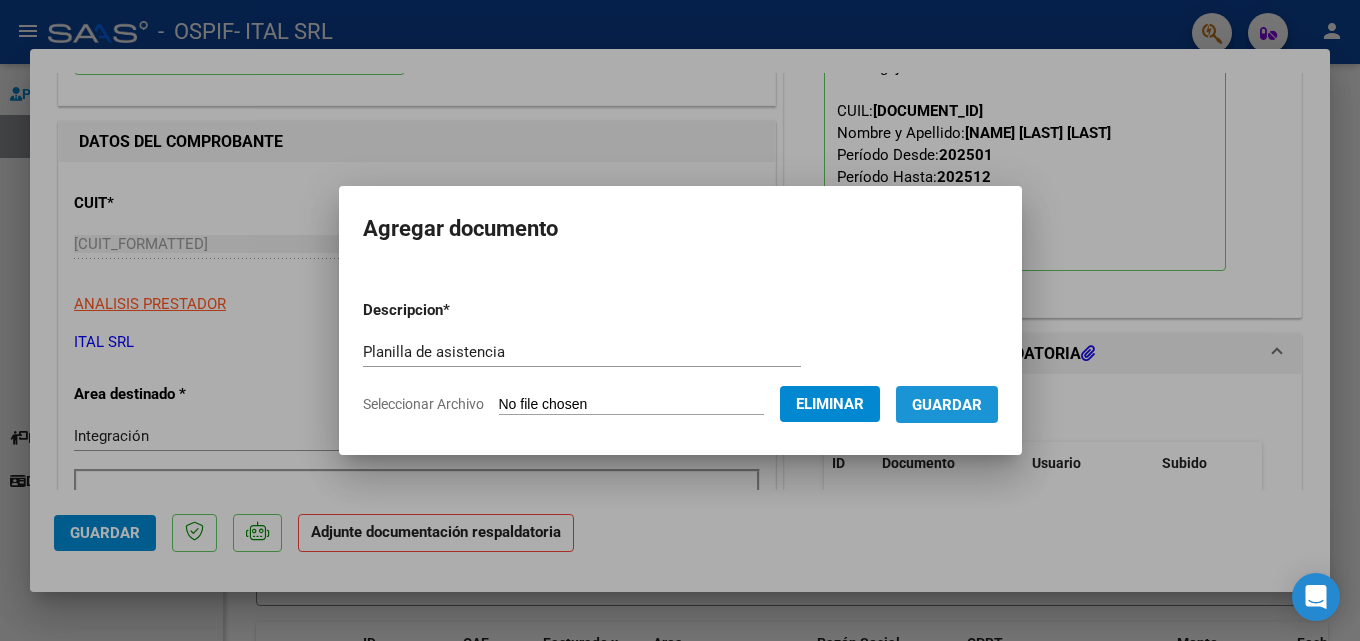 click on "Guardar" at bounding box center [947, 405] 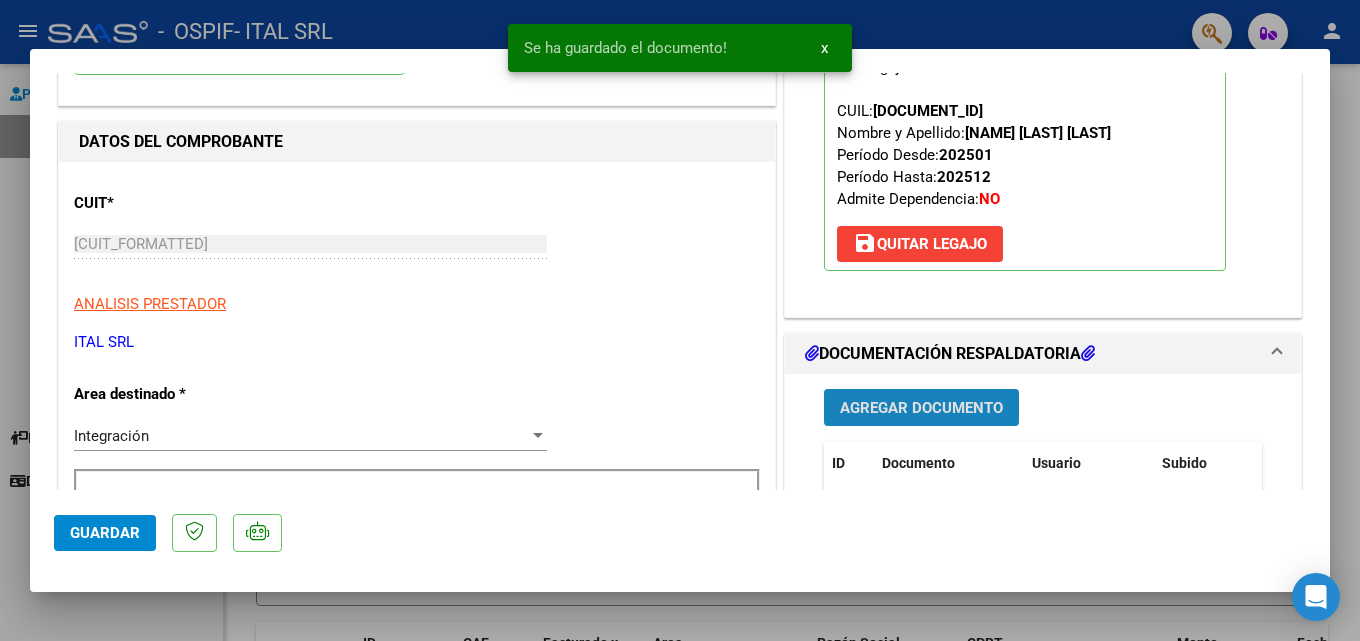 click on "Agregar Documento" at bounding box center [921, 408] 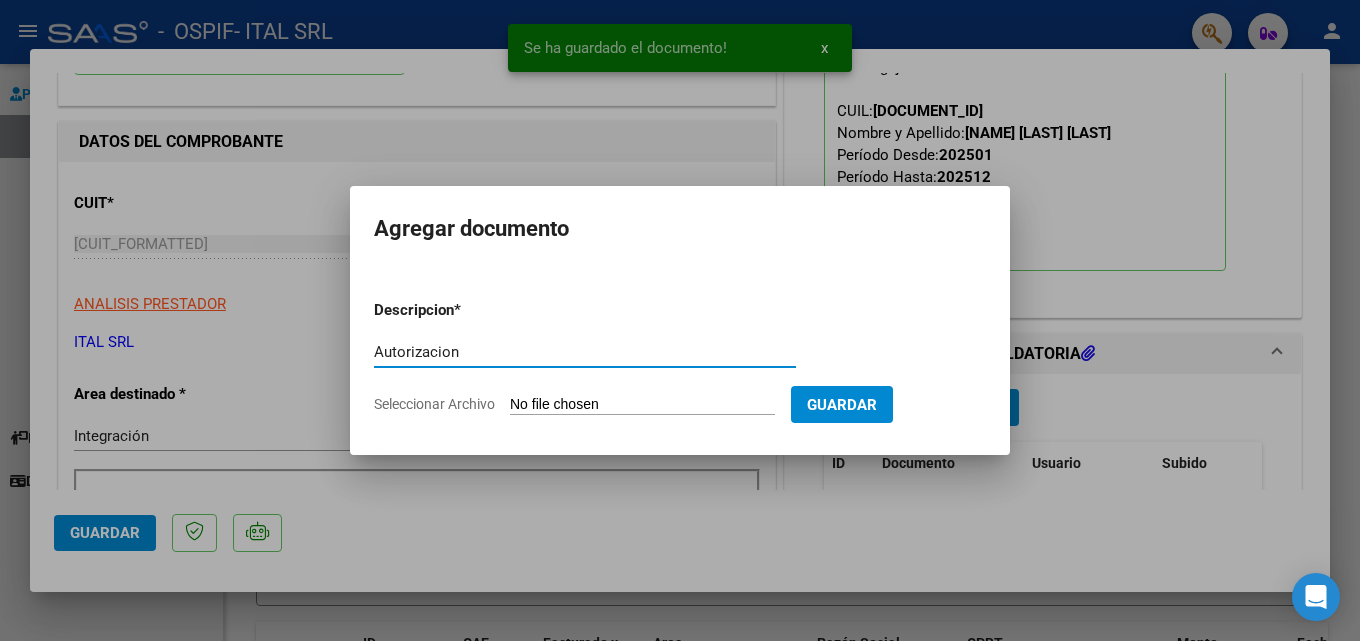 type on "Autorizacion" 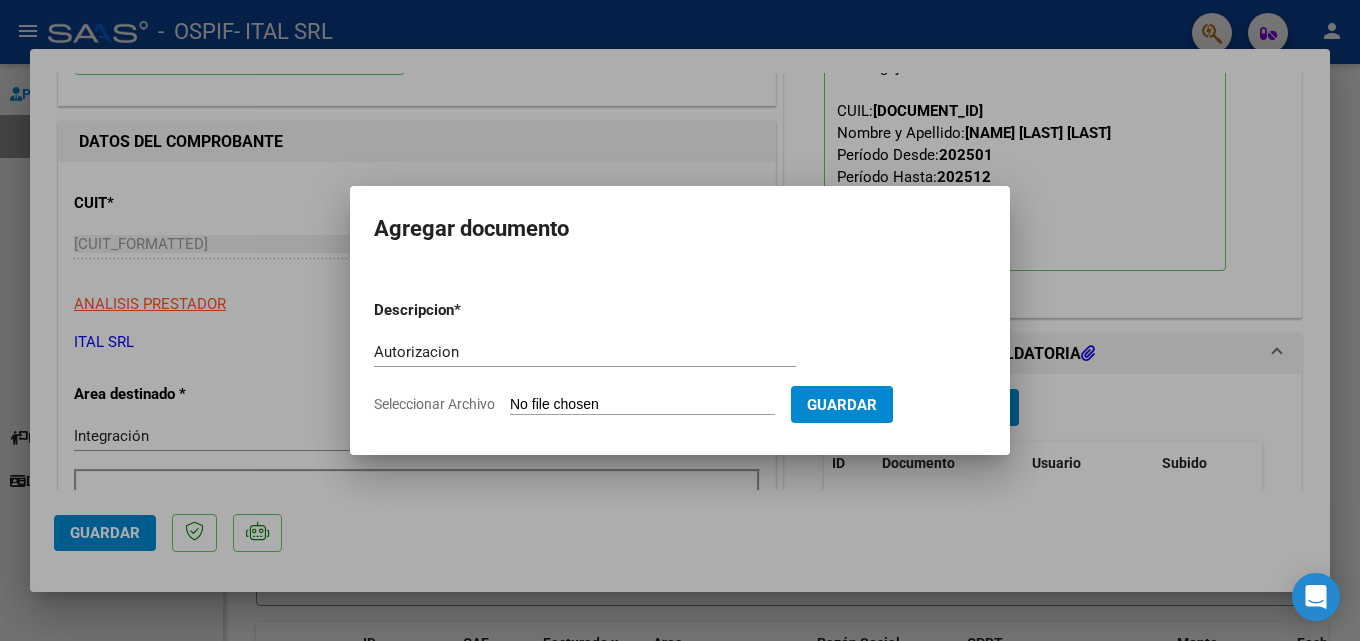 type on "C:\fakepath\[NAME] [LAST] Autorizacion 2025.pdf" 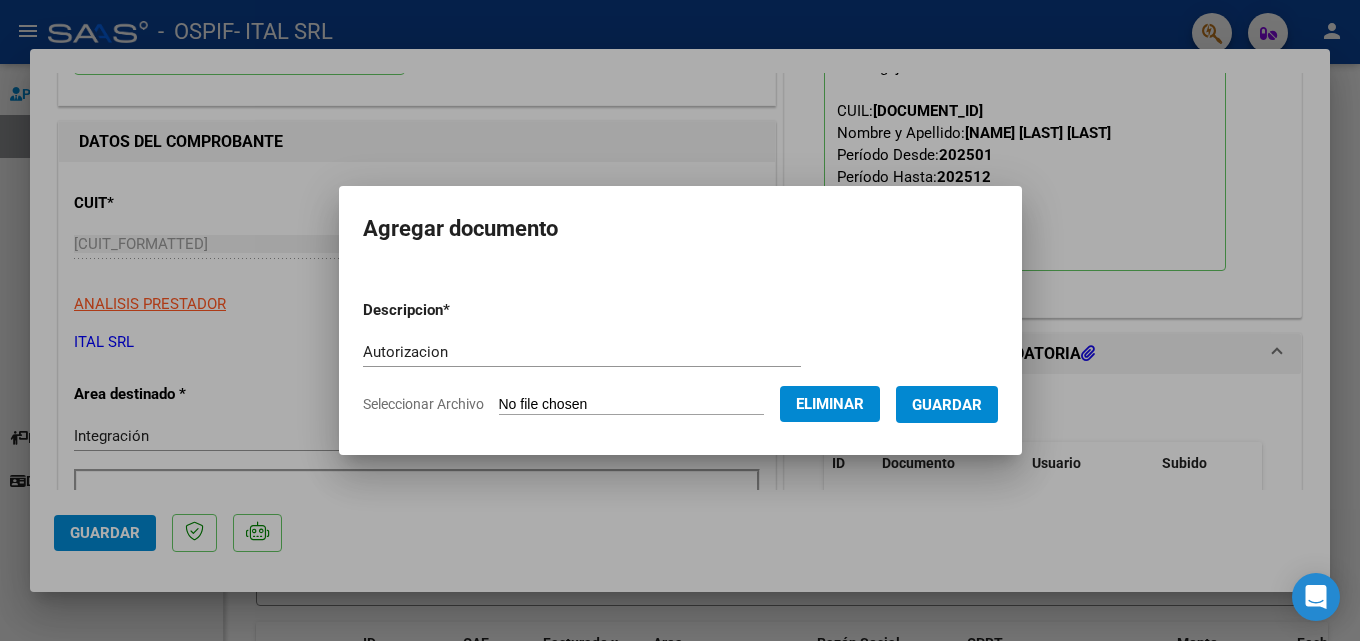 click on "Guardar" at bounding box center (947, 405) 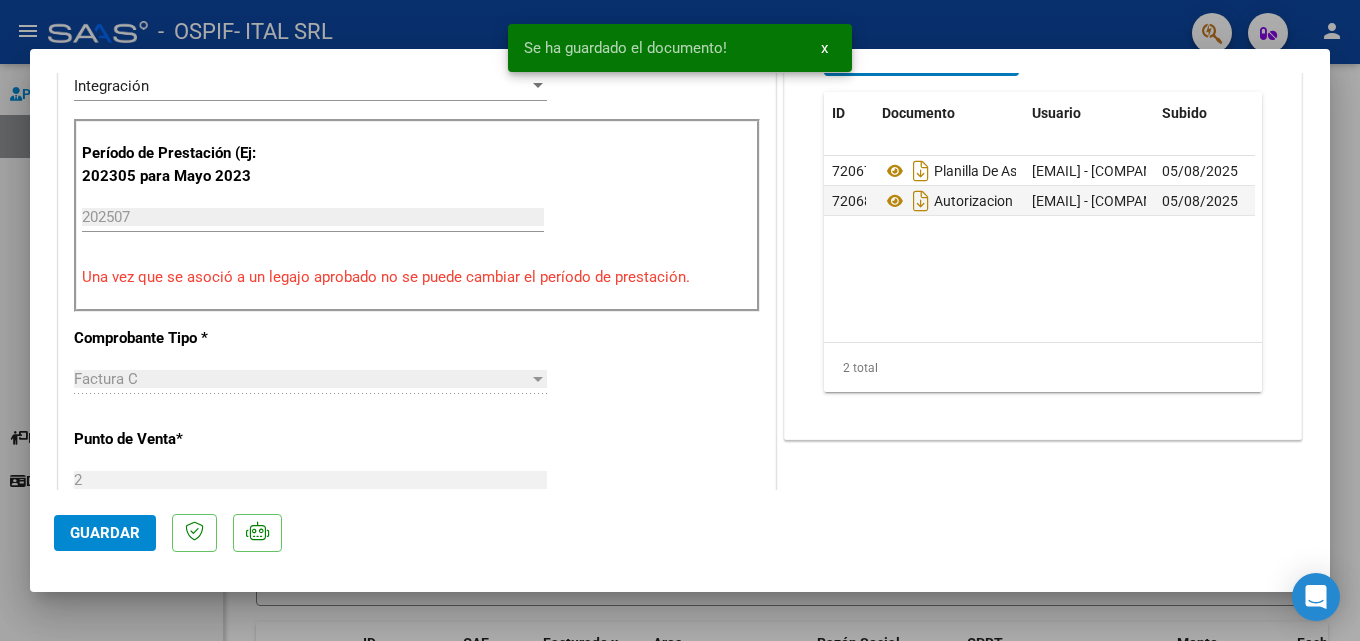 scroll, scrollTop: 700, scrollLeft: 0, axis: vertical 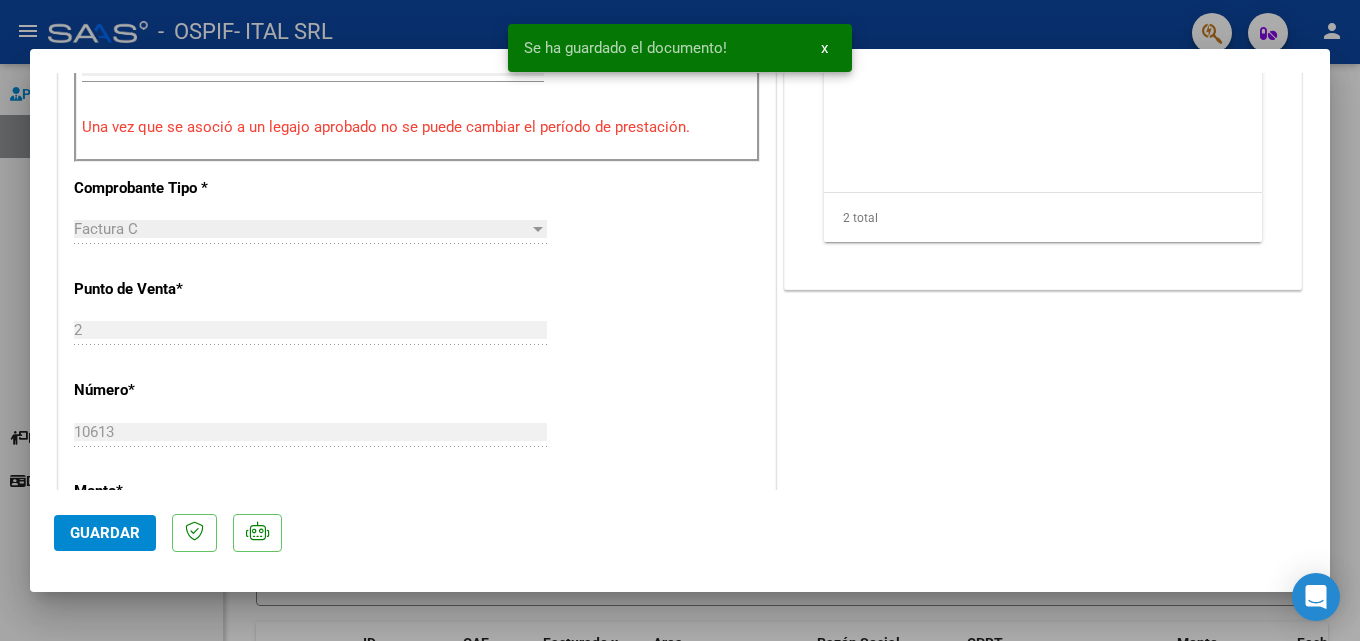 click on "Guardar" 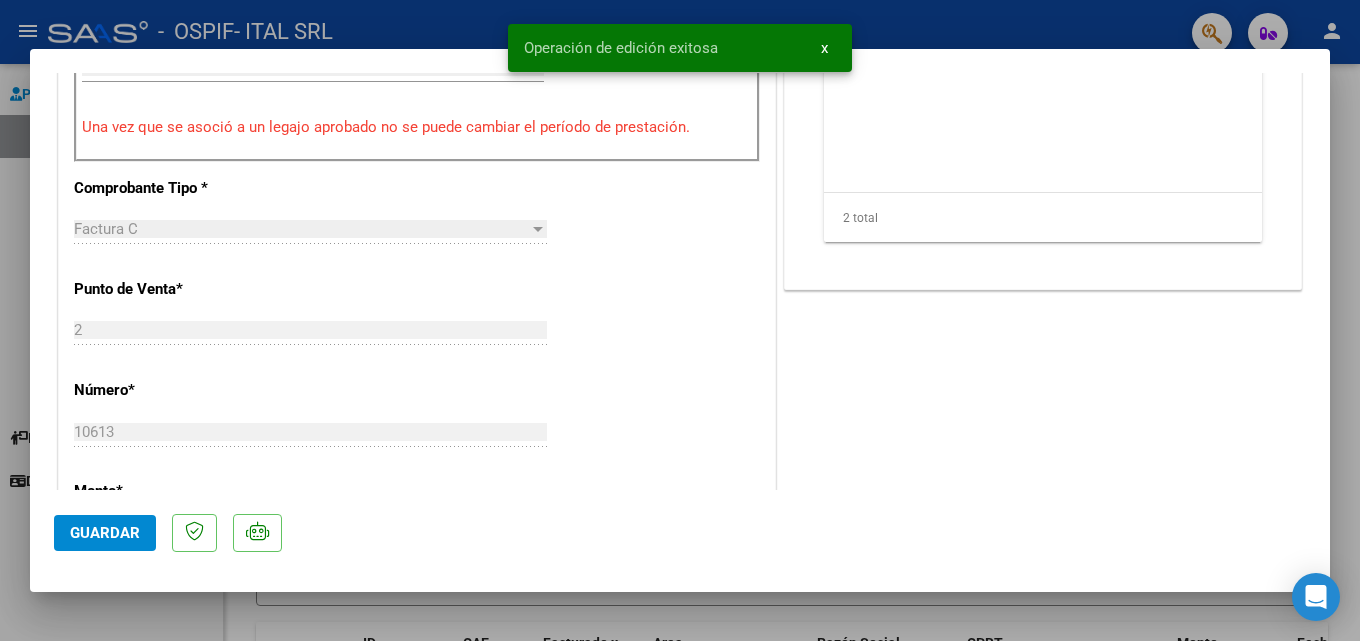 click at bounding box center (680, 320) 